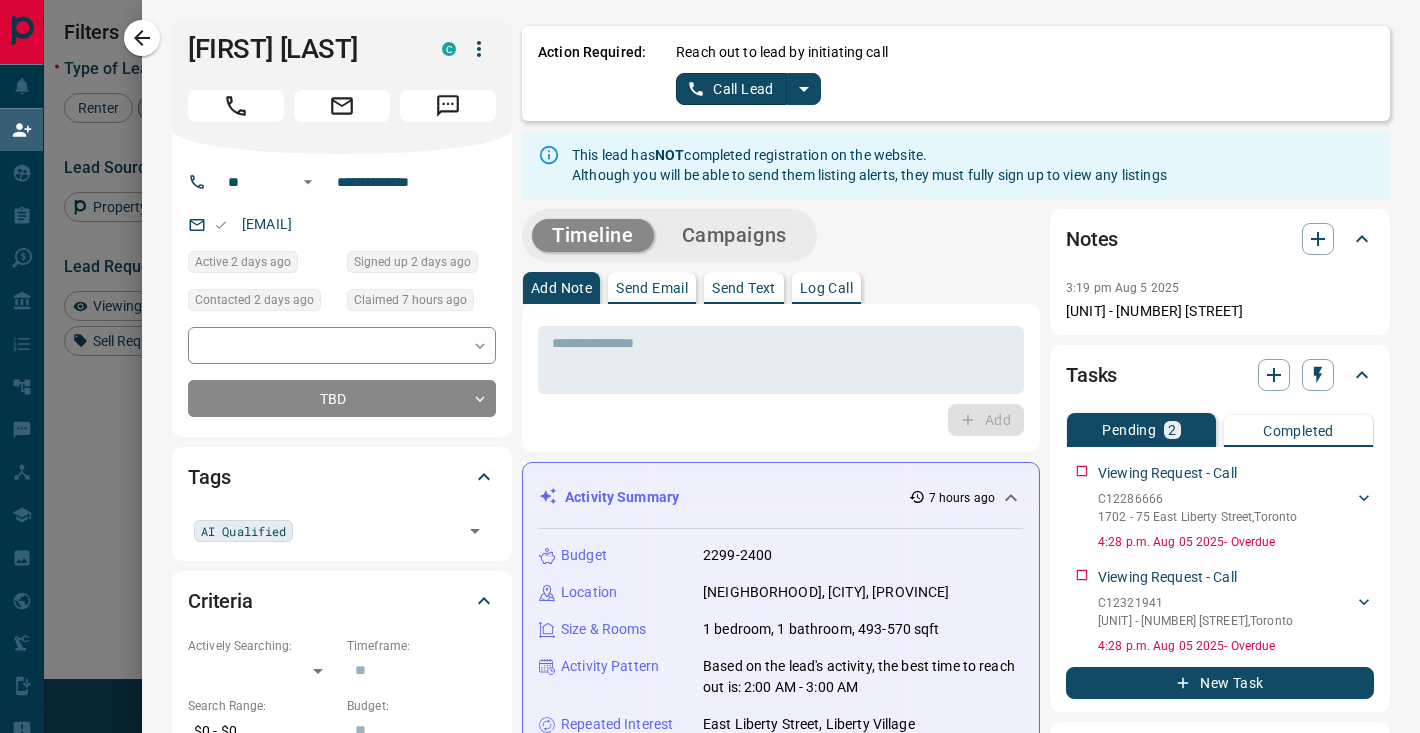 scroll, scrollTop: 0, scrollLeft: 0, axis: both 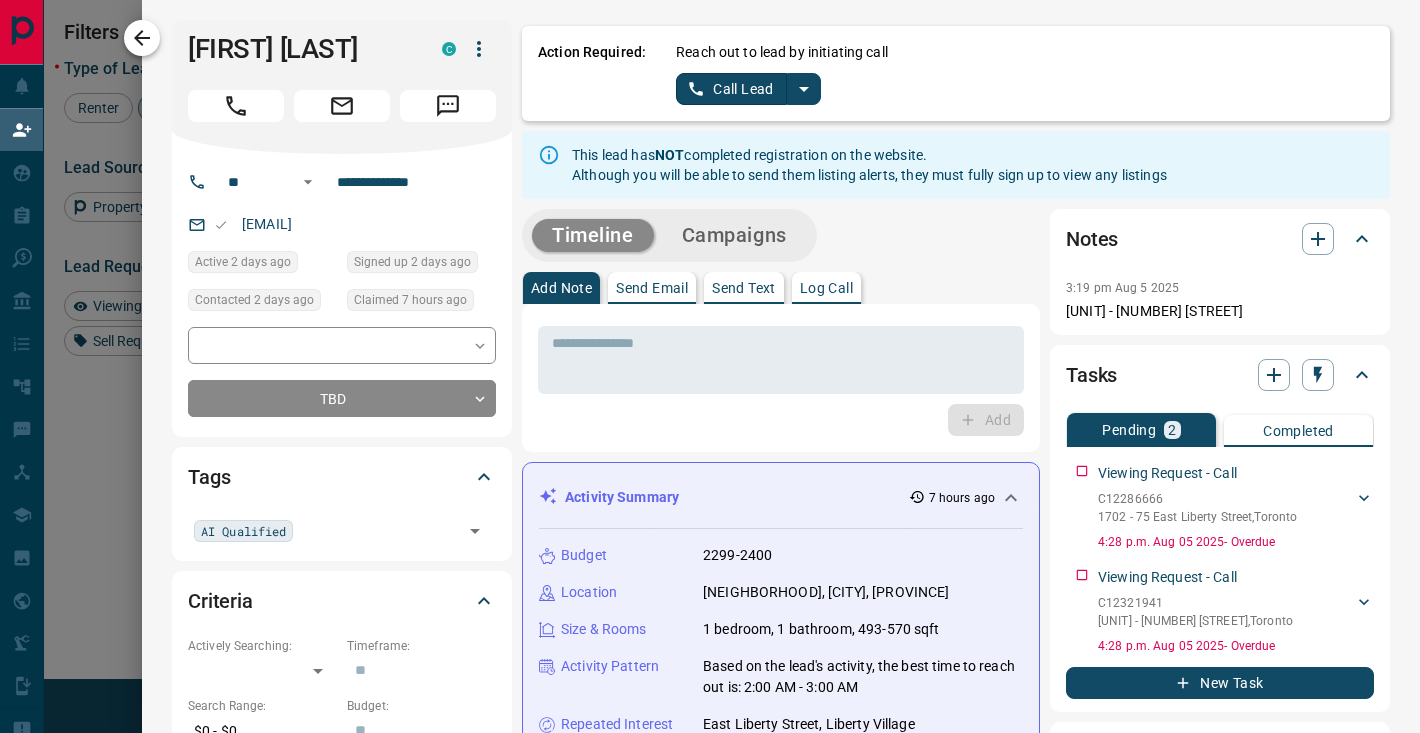 click 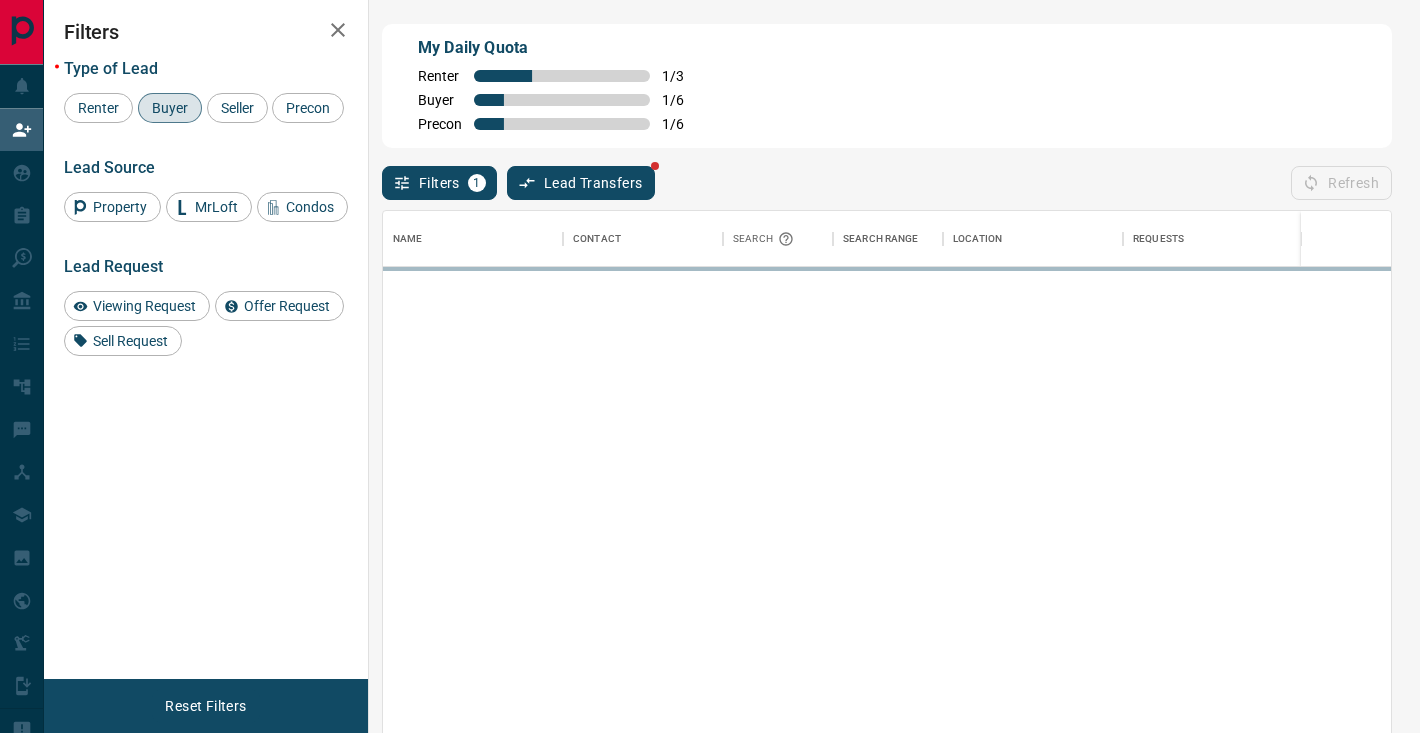 scroll, scrollTop: 0, scrollLeft: 1, axis: horizontal 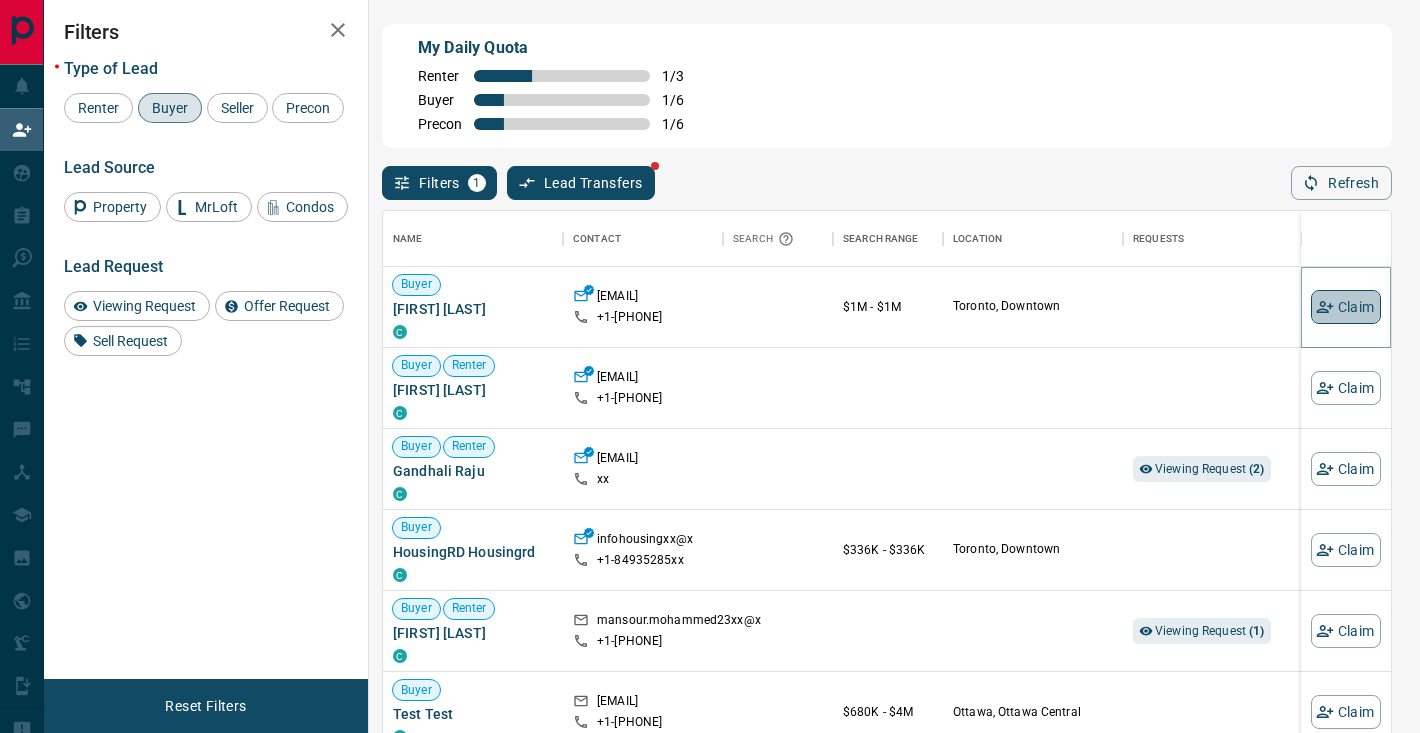 click on "Claim" at bounding box center (1346, 307) 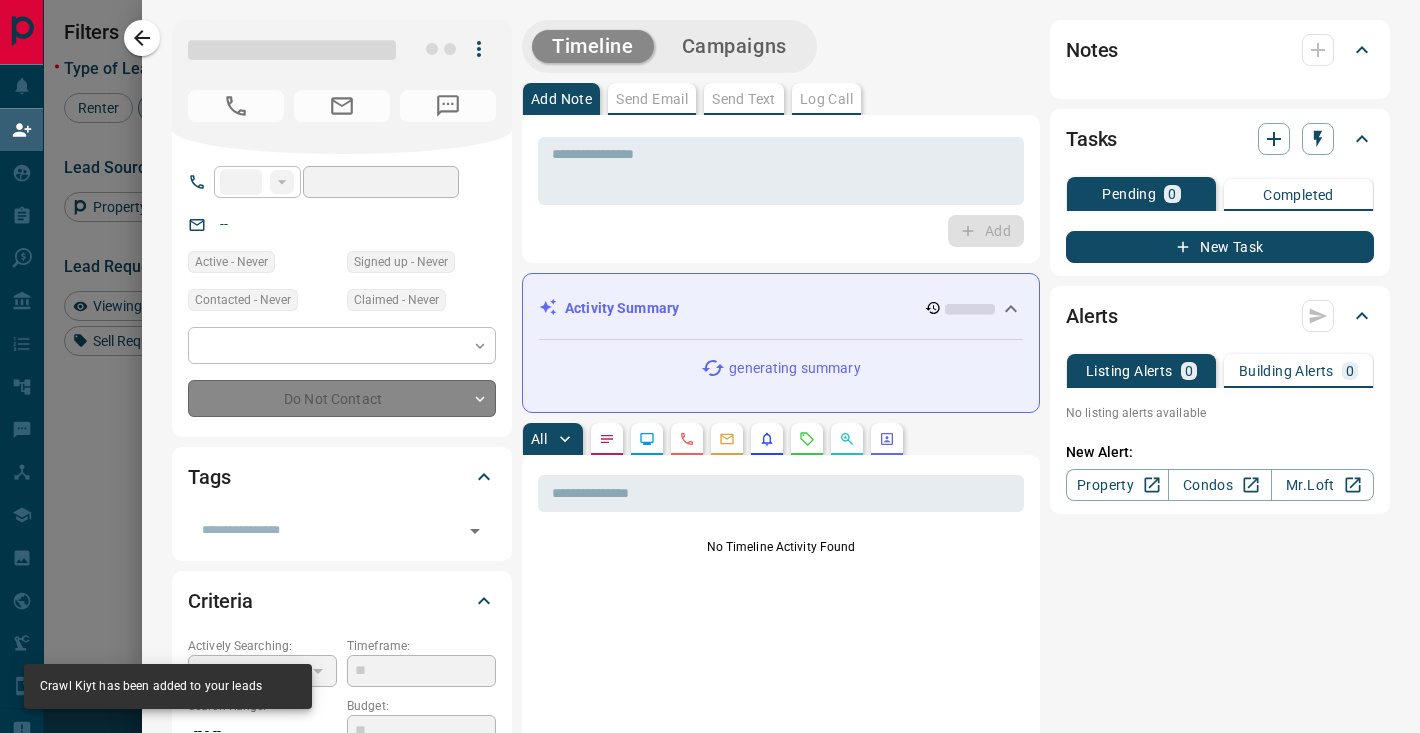 type on "**" 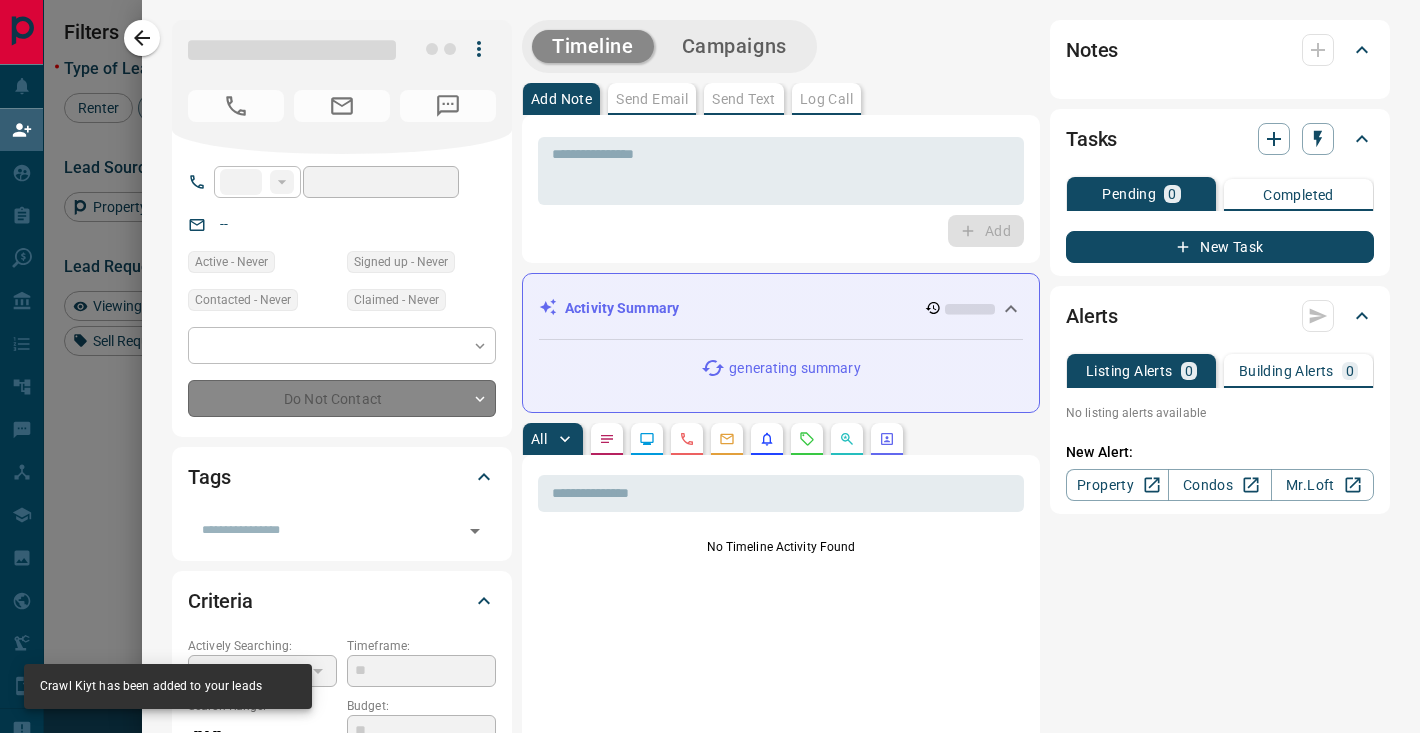 type on "**********" 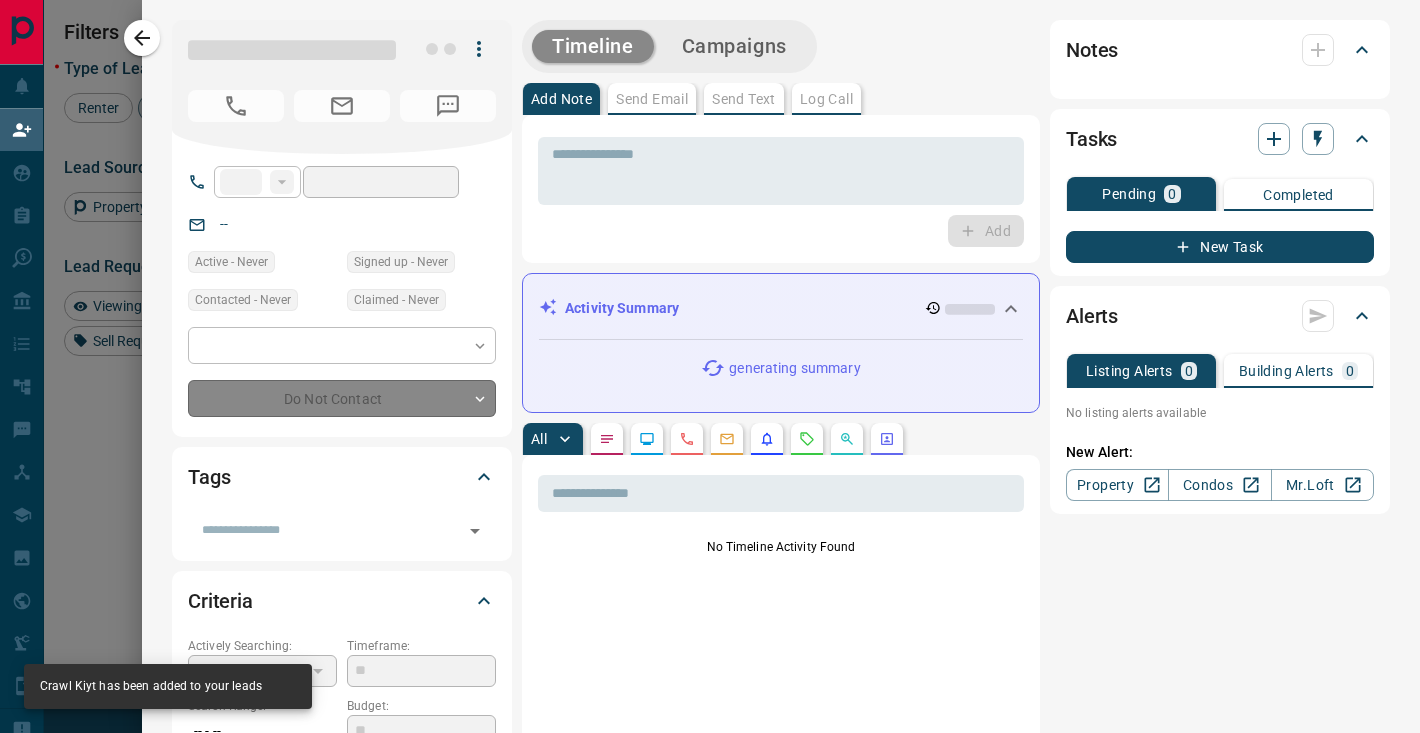 type on "**********" 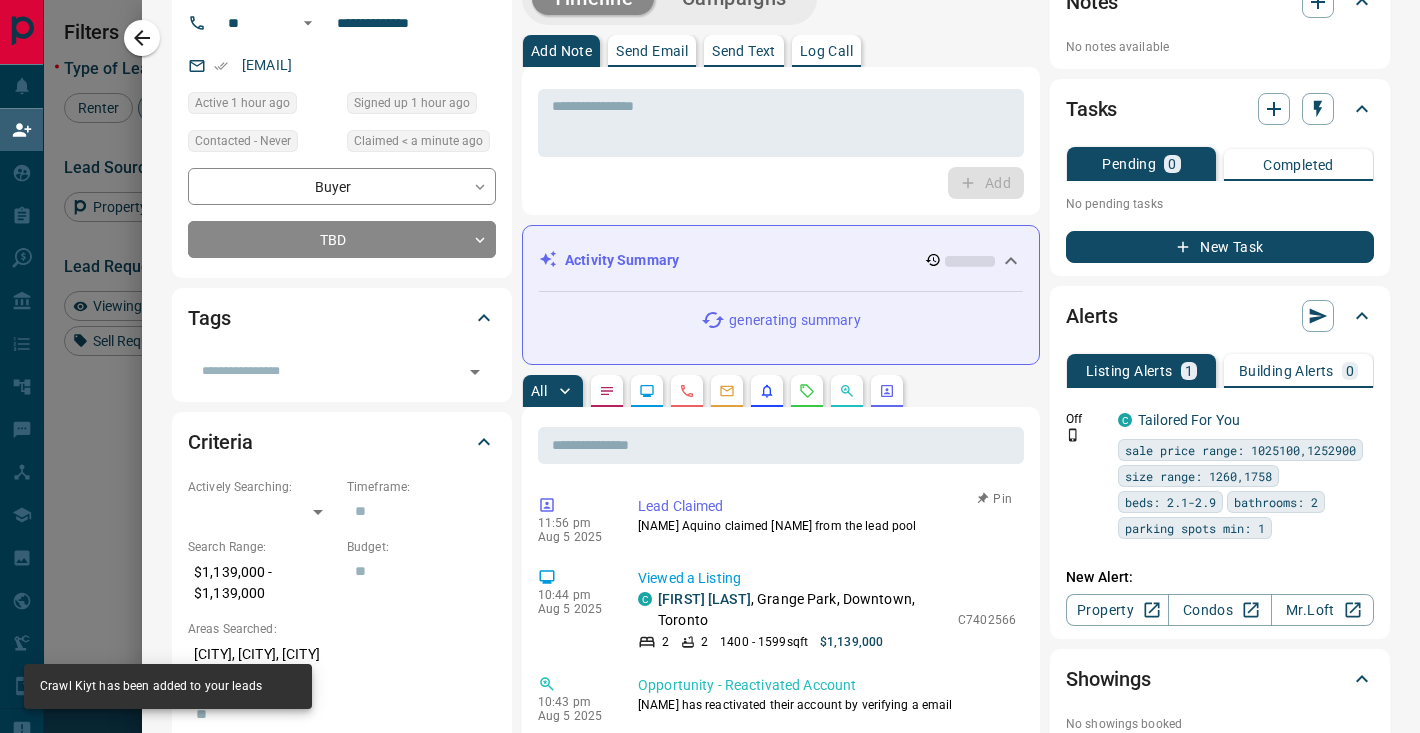scroll, scrollTop: 92, scrollLeft: 0, axis: vertical 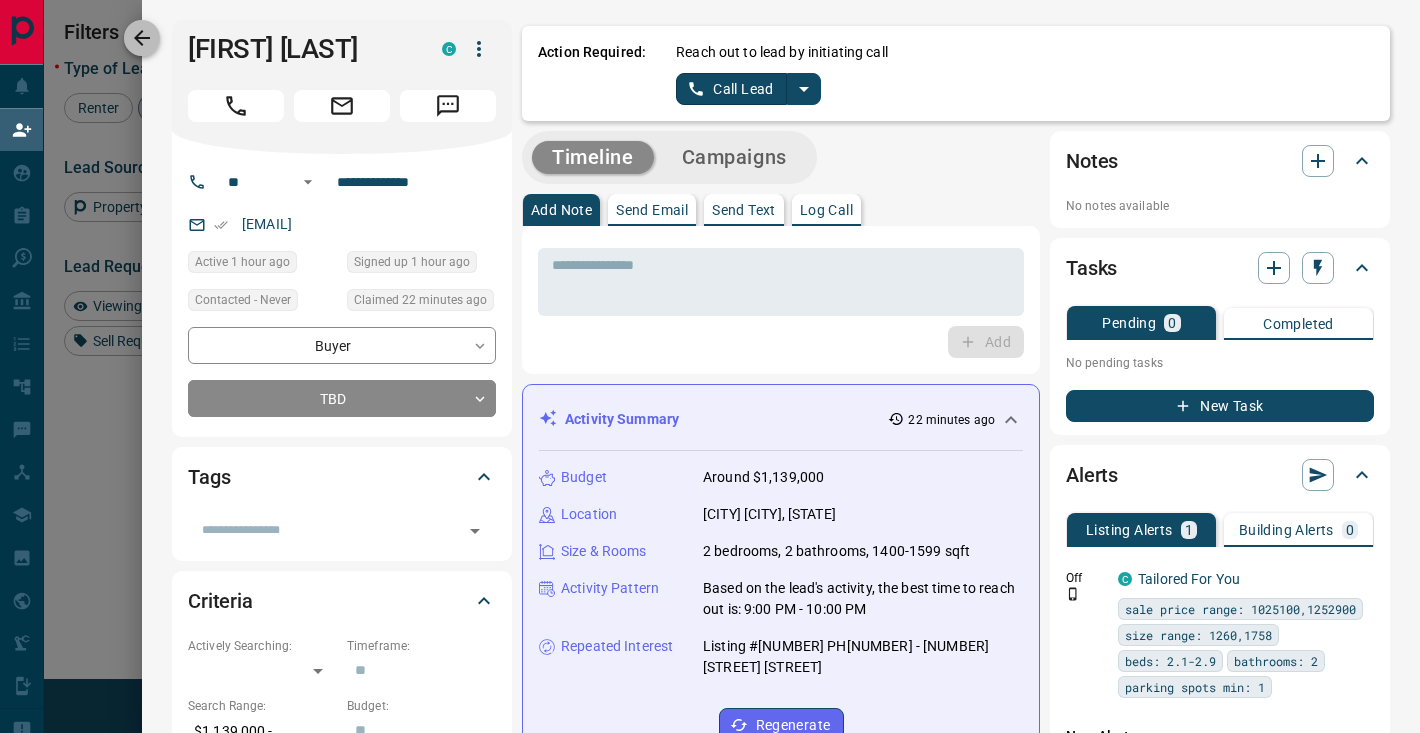 click 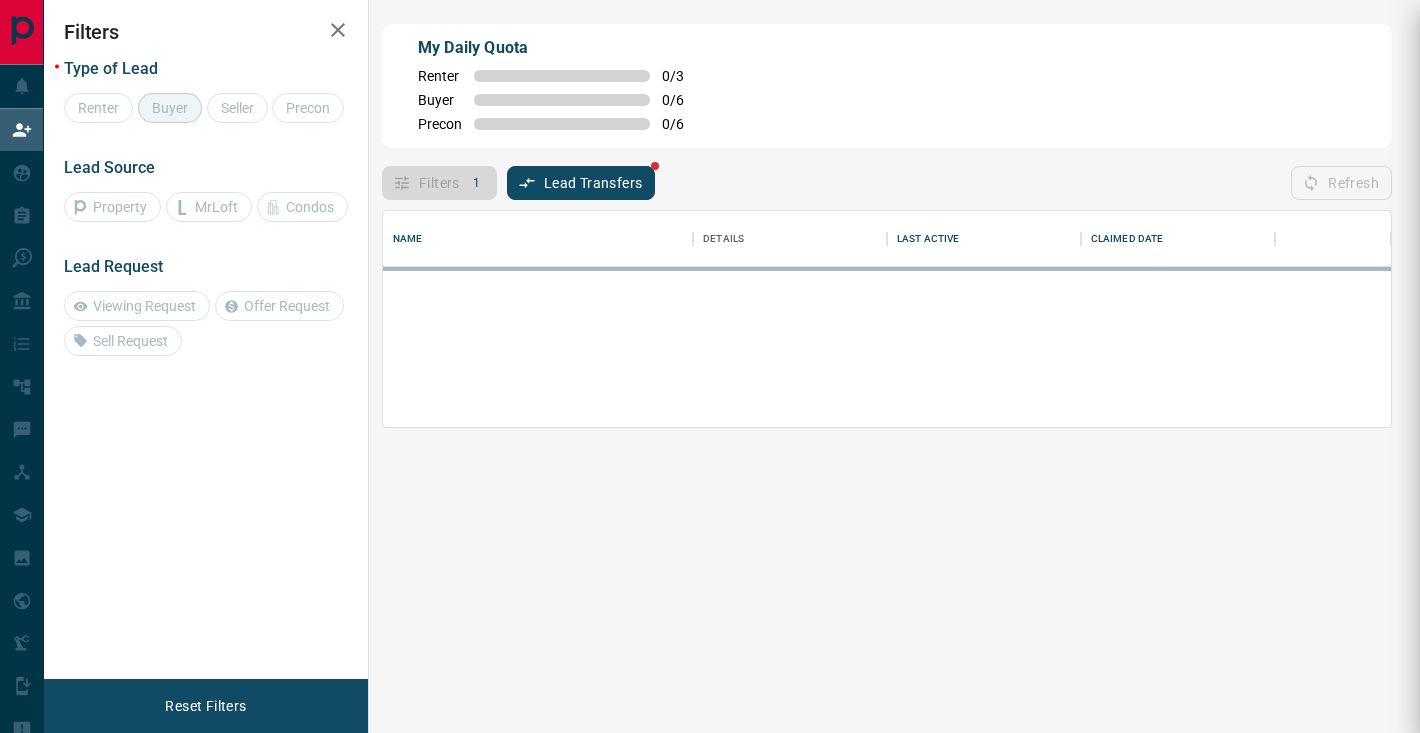 scroll, scrollTop: 1, scrollLeft: 1, axis: both 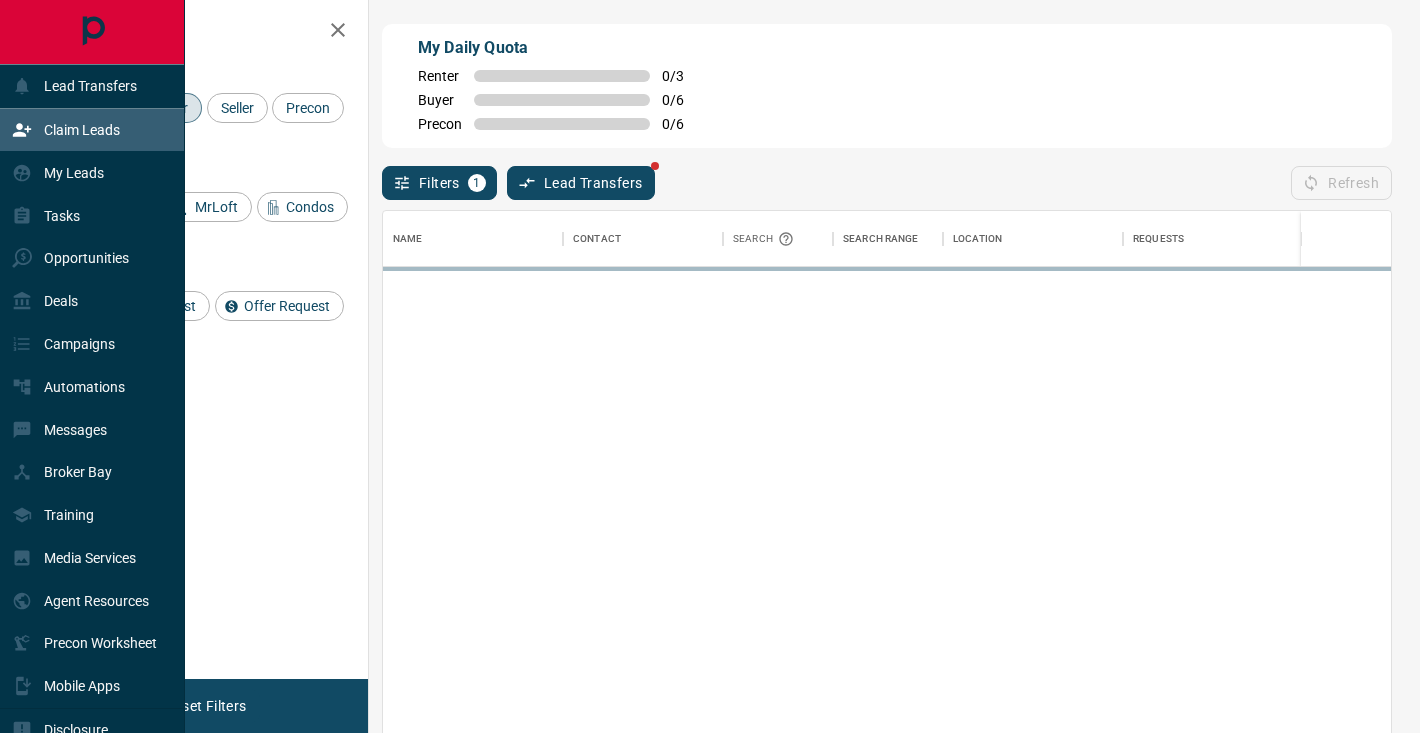 click on "Claim Leads" at bounding box center (82, 130) 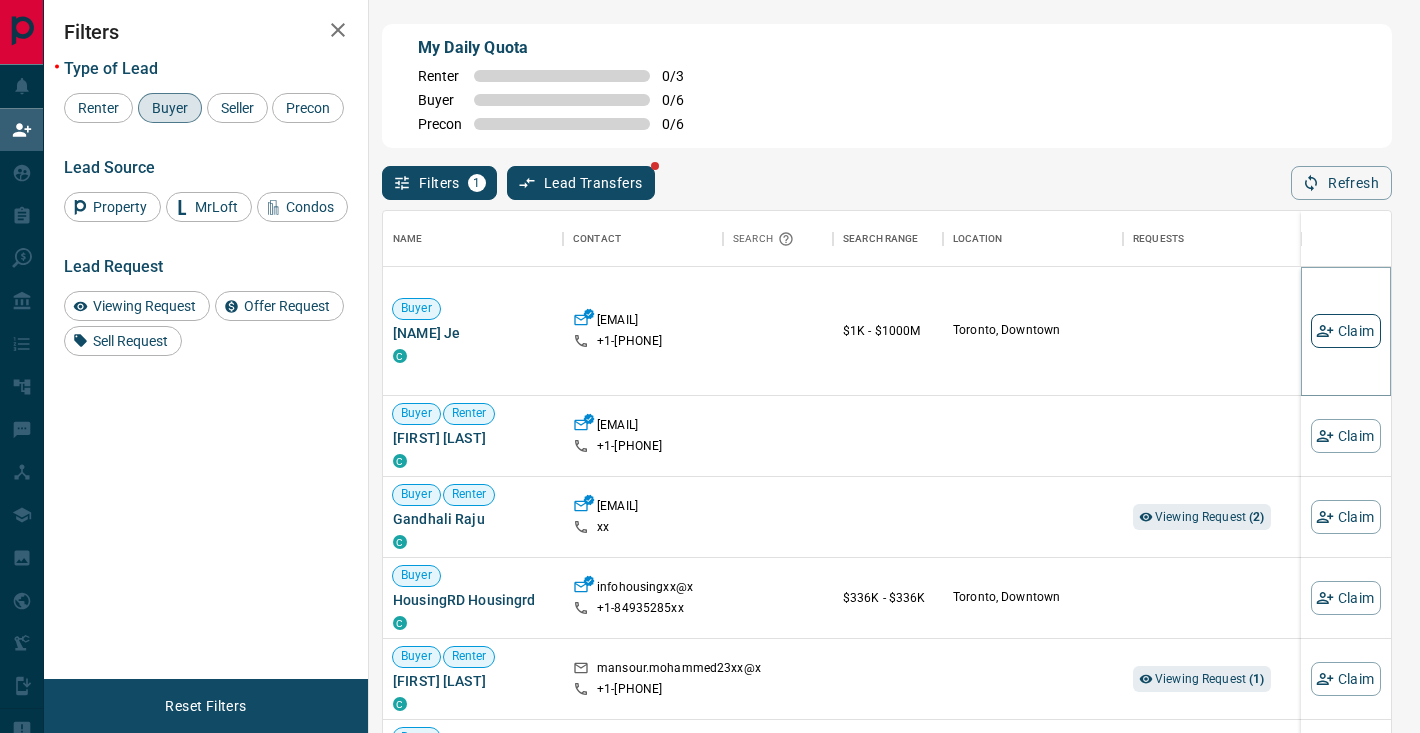 click 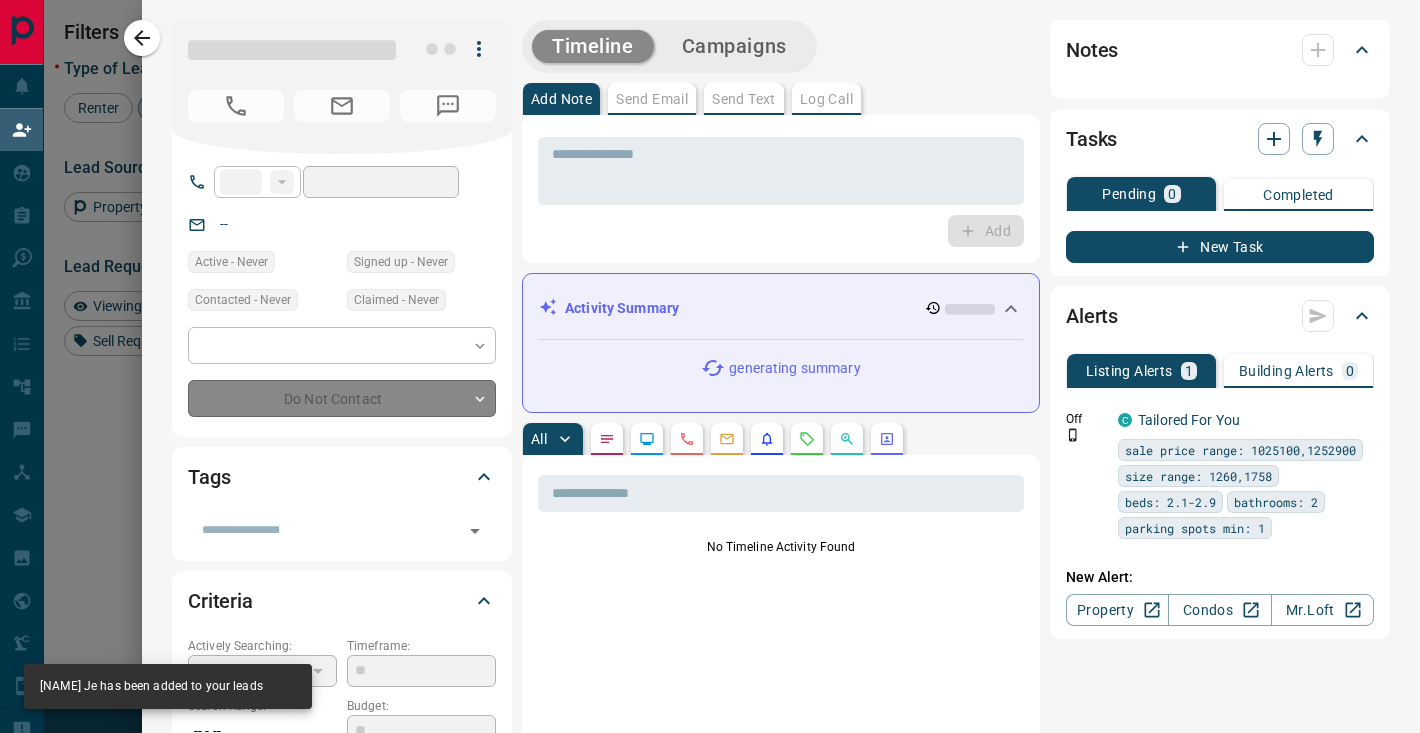 type on "**" 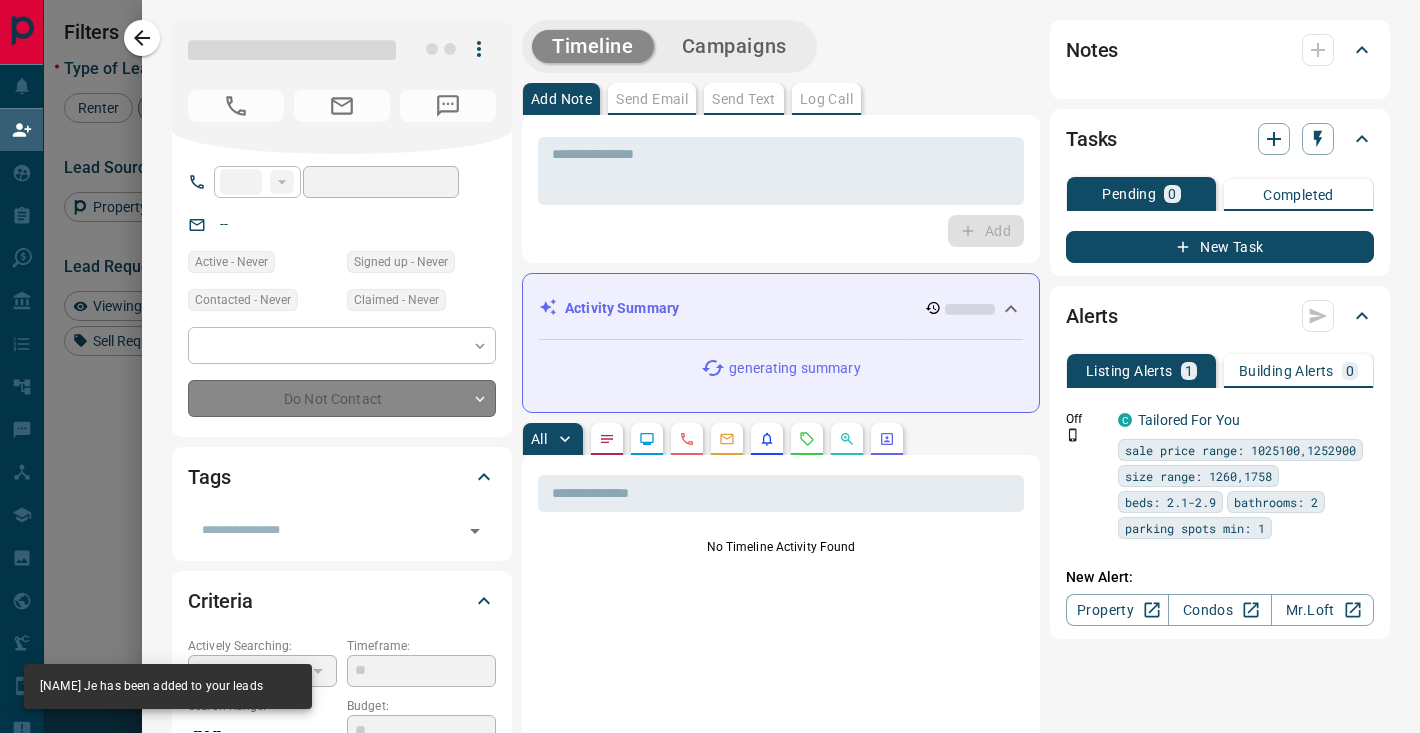 type on "**********" 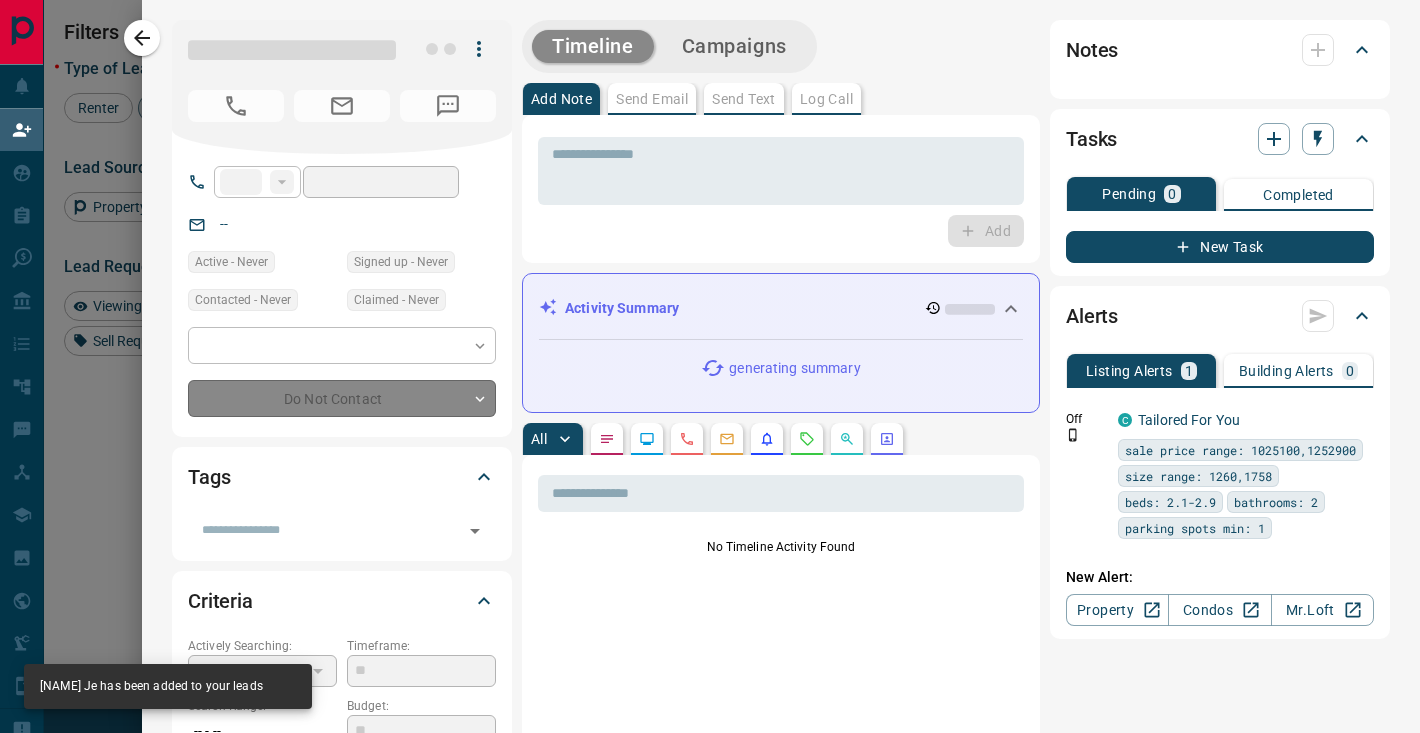 type on "**" 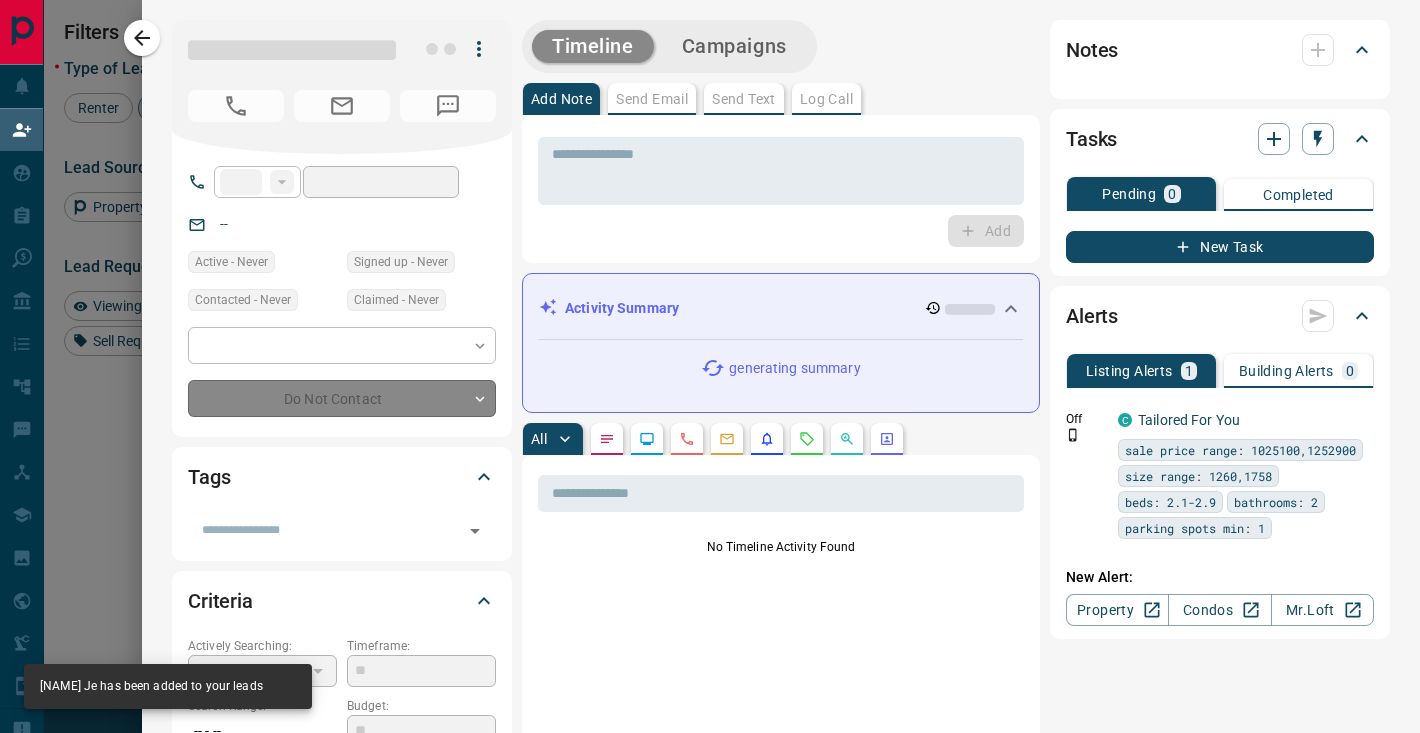 type on "*********" 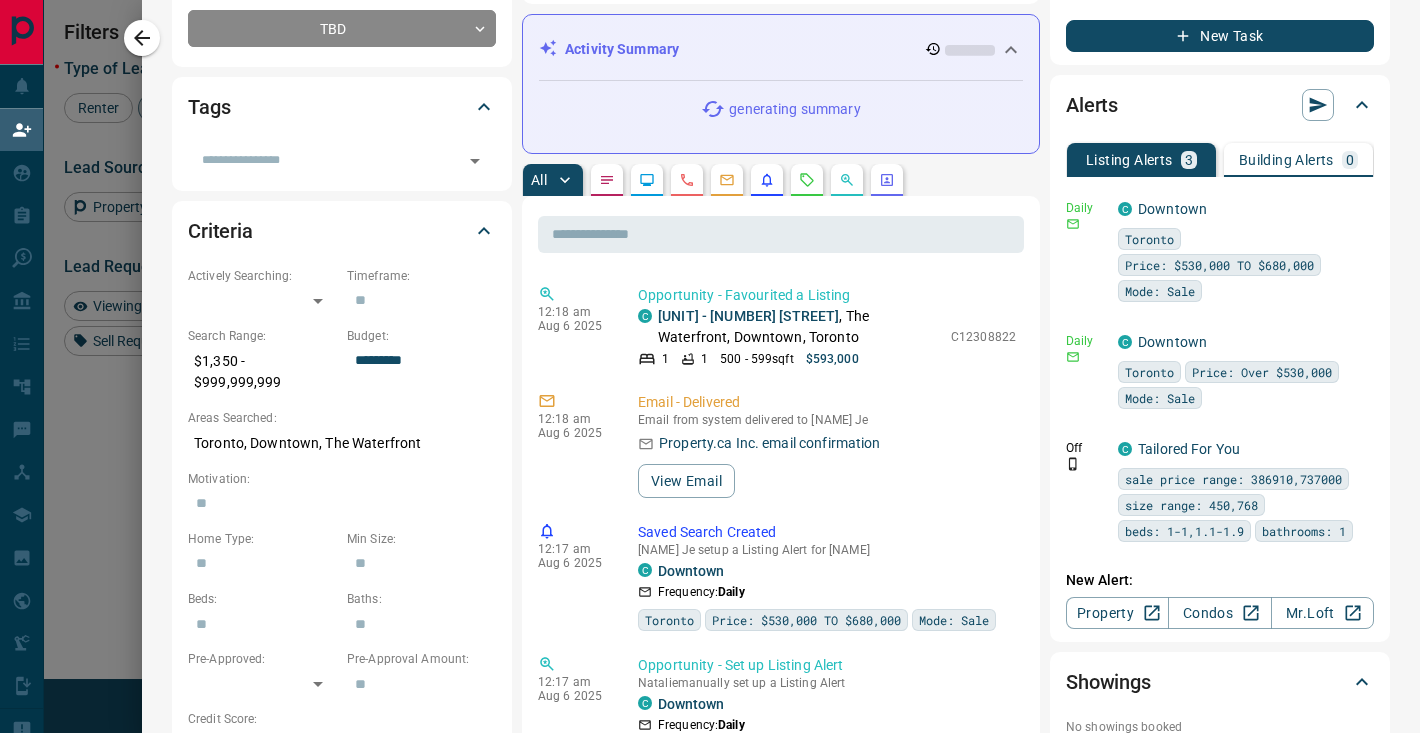 scroll, scrollTop: 404, scrollLeft: 0, axis: vertical 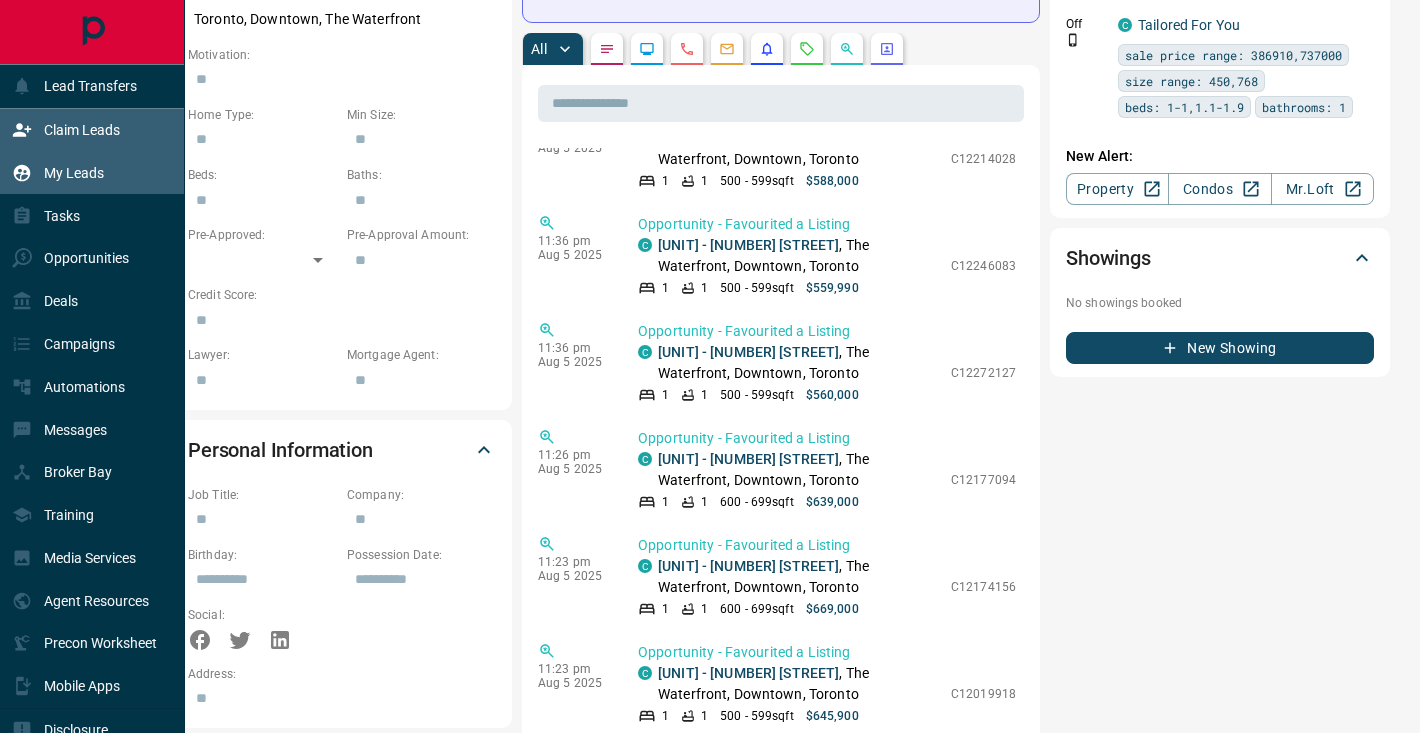 click on "My Leads" at bounding box center [58, 172] 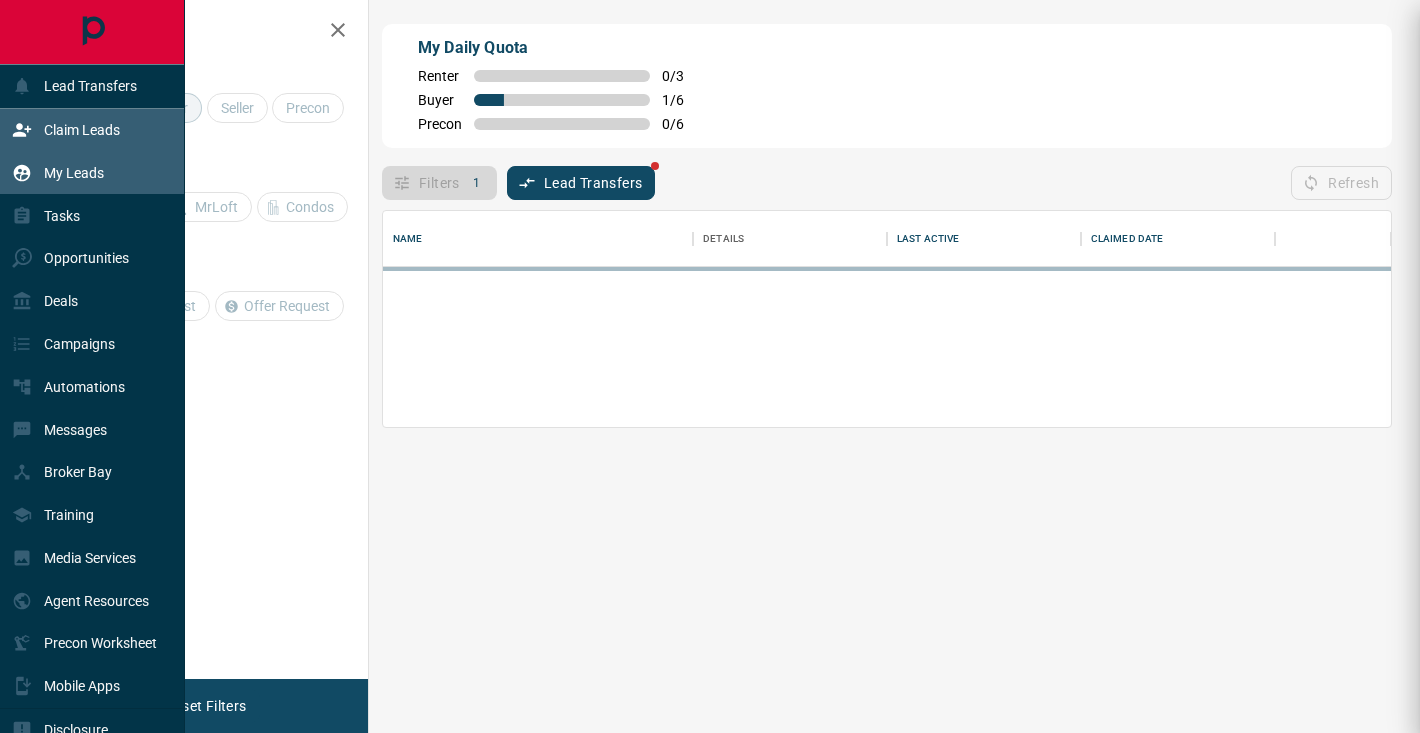 scroll, scrollTop: 1, scrollLeft: 1, axis: both 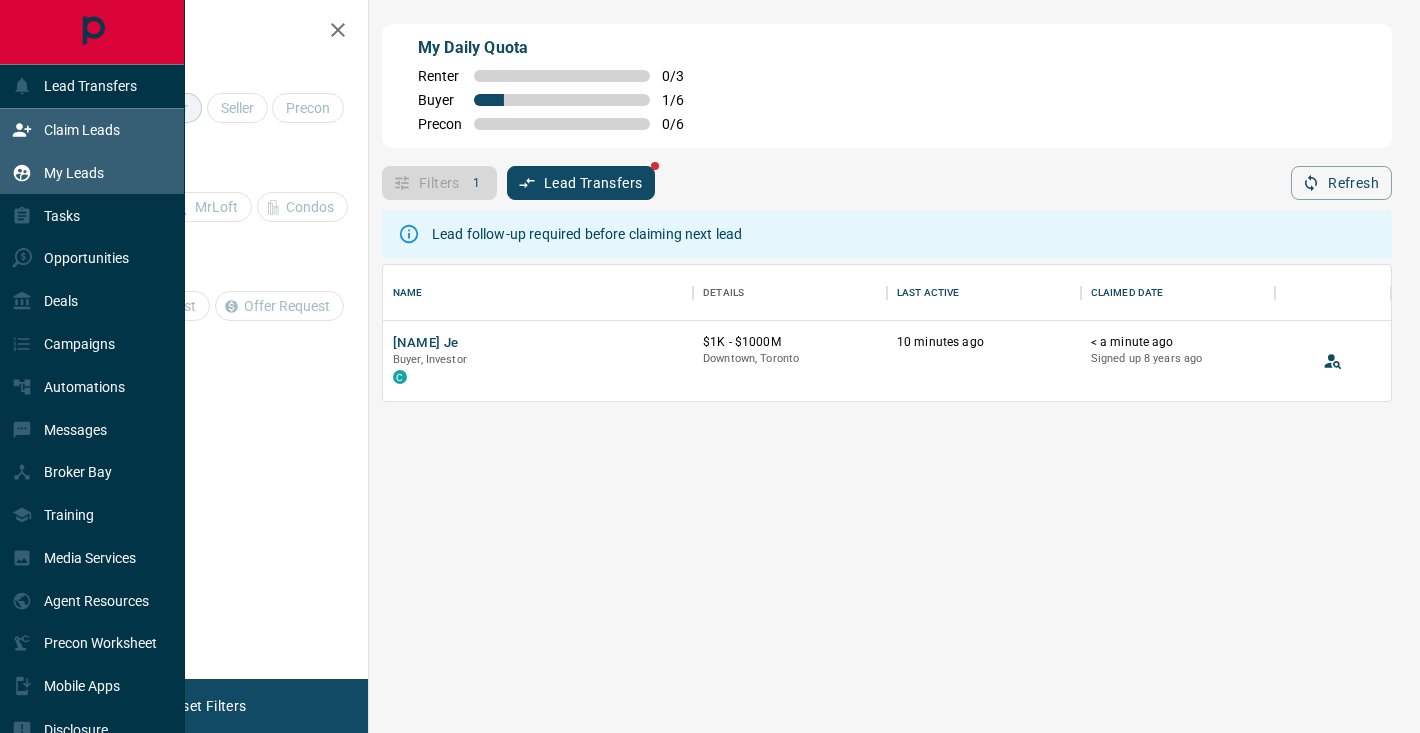 click on "My Leads" at bounding box center [92, 172] 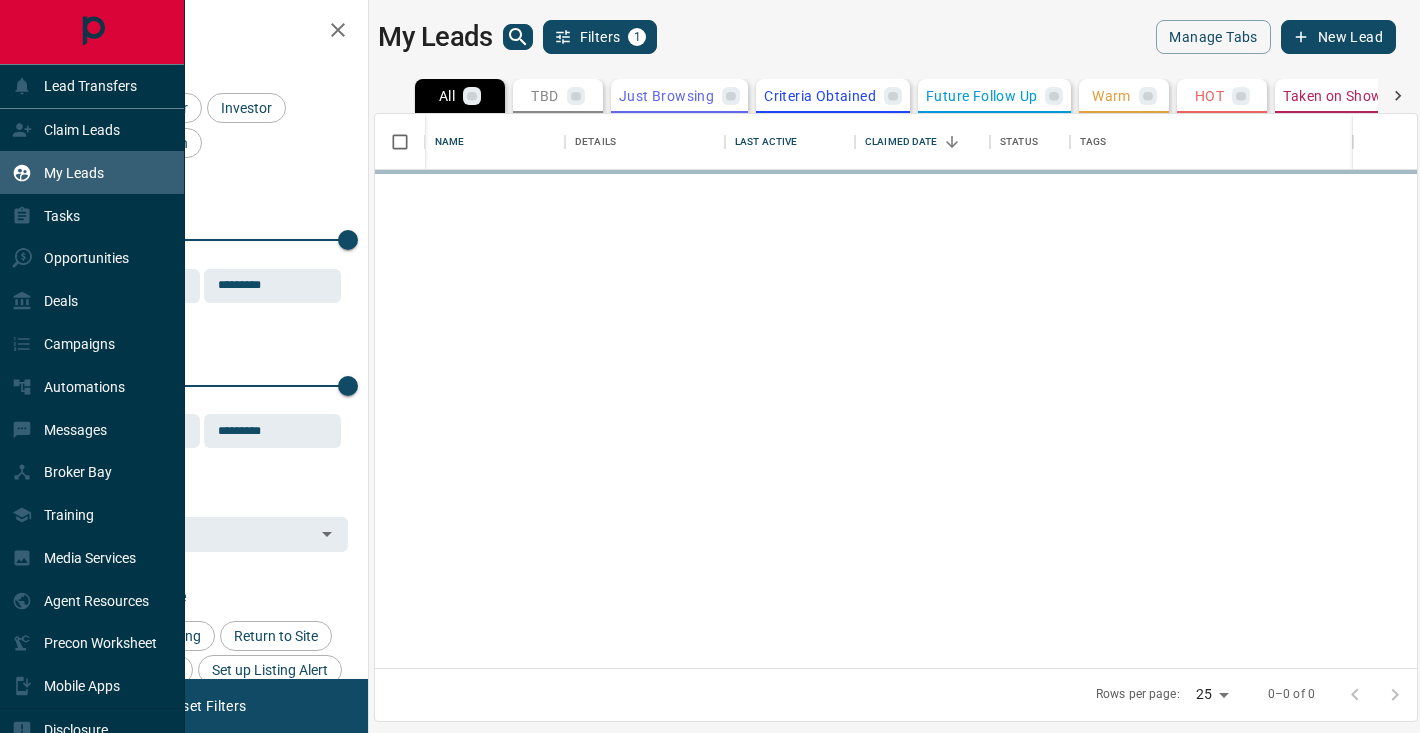 scroll, scrollTop: 1, scrollLeft: 1, axis: both 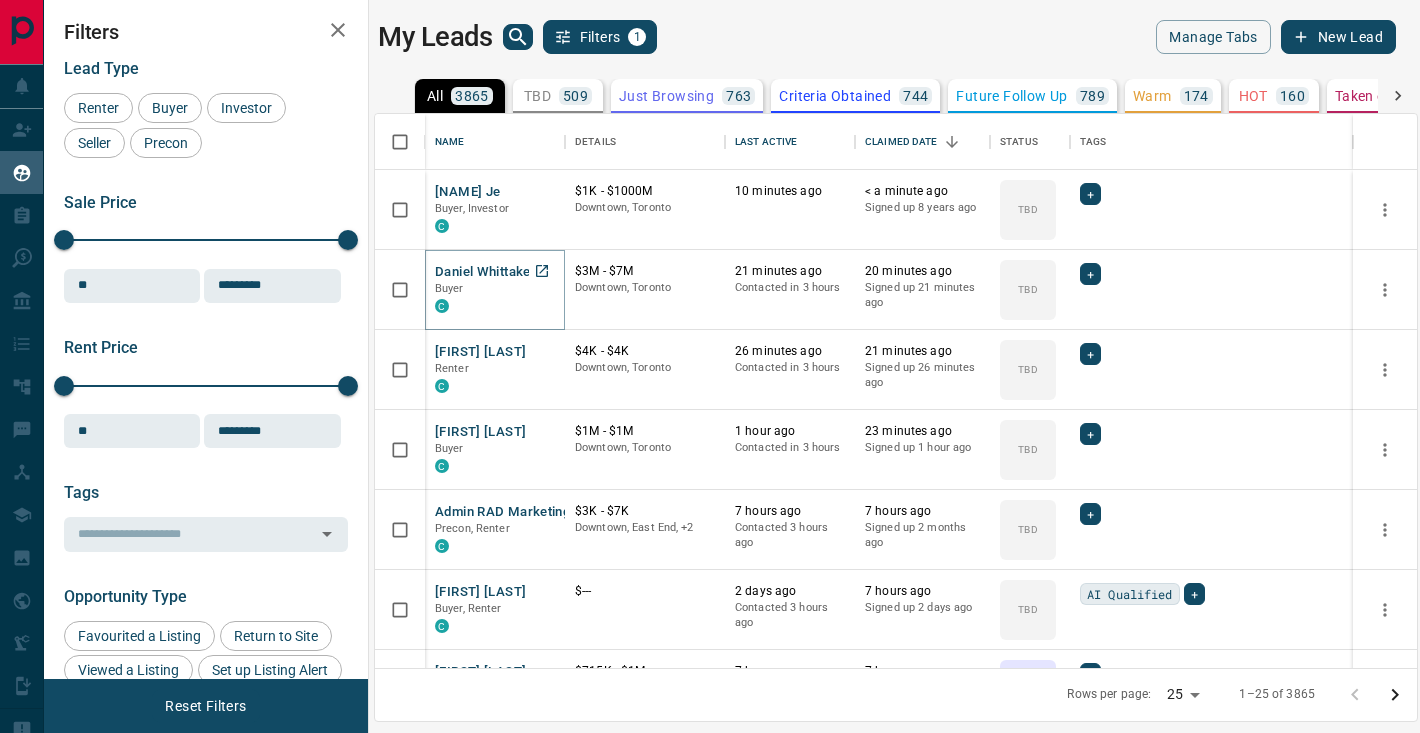 click on "Daniel Whittaker" at bounding box center (485, 272) 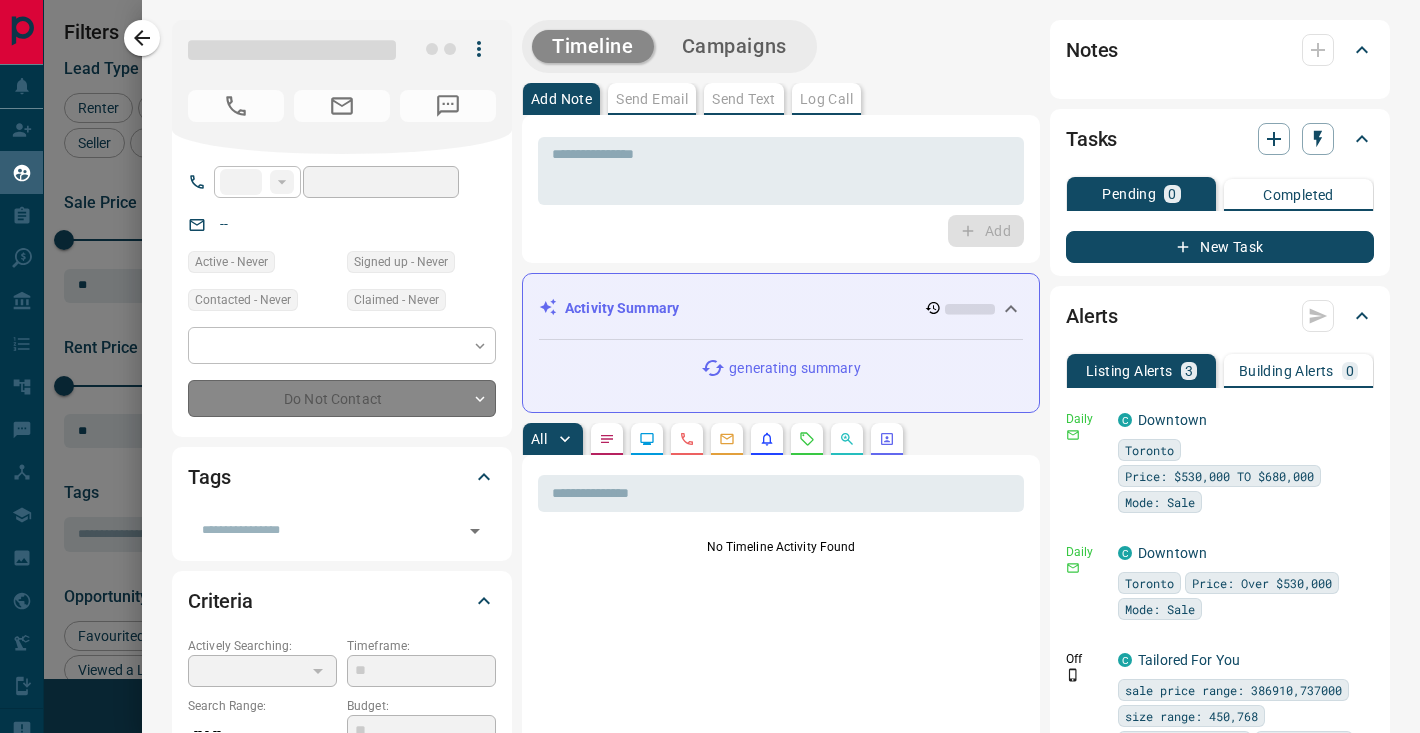 type on "***" 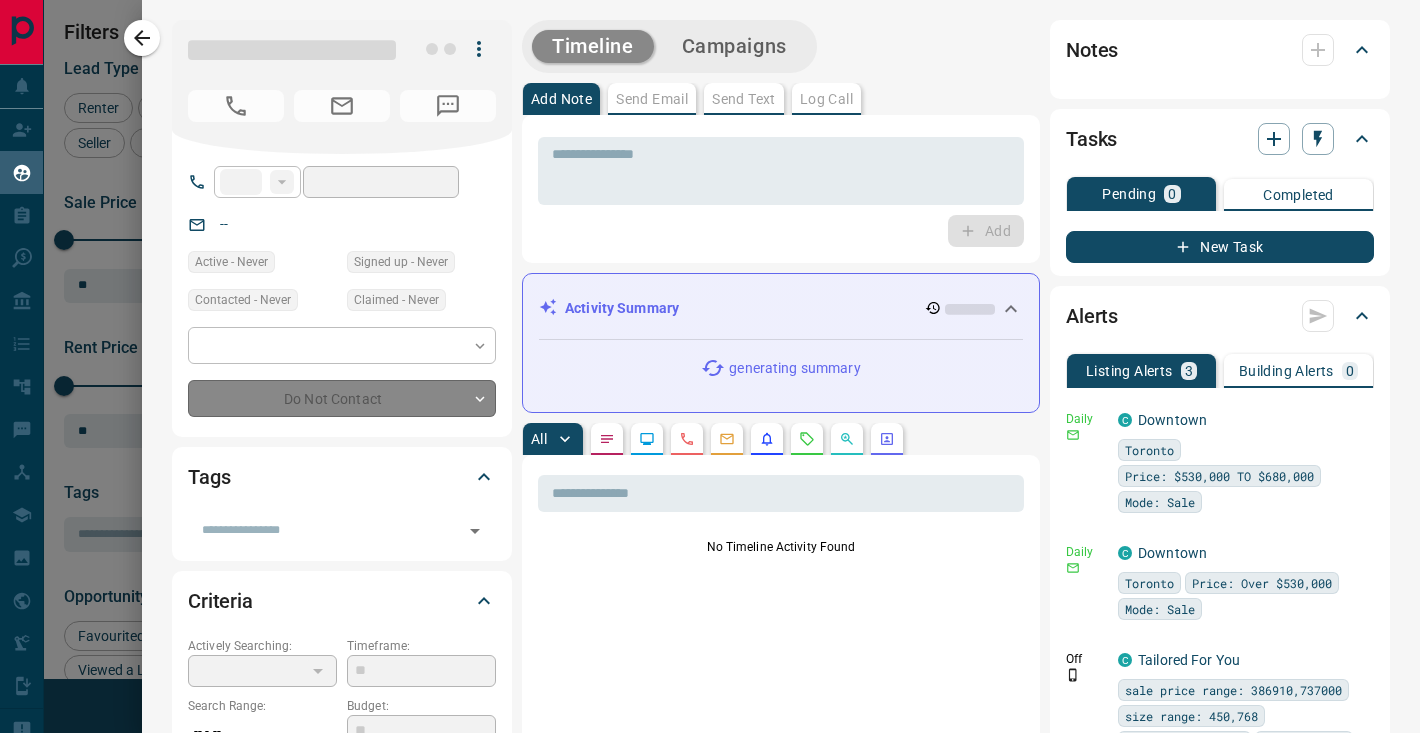 type on "**********" 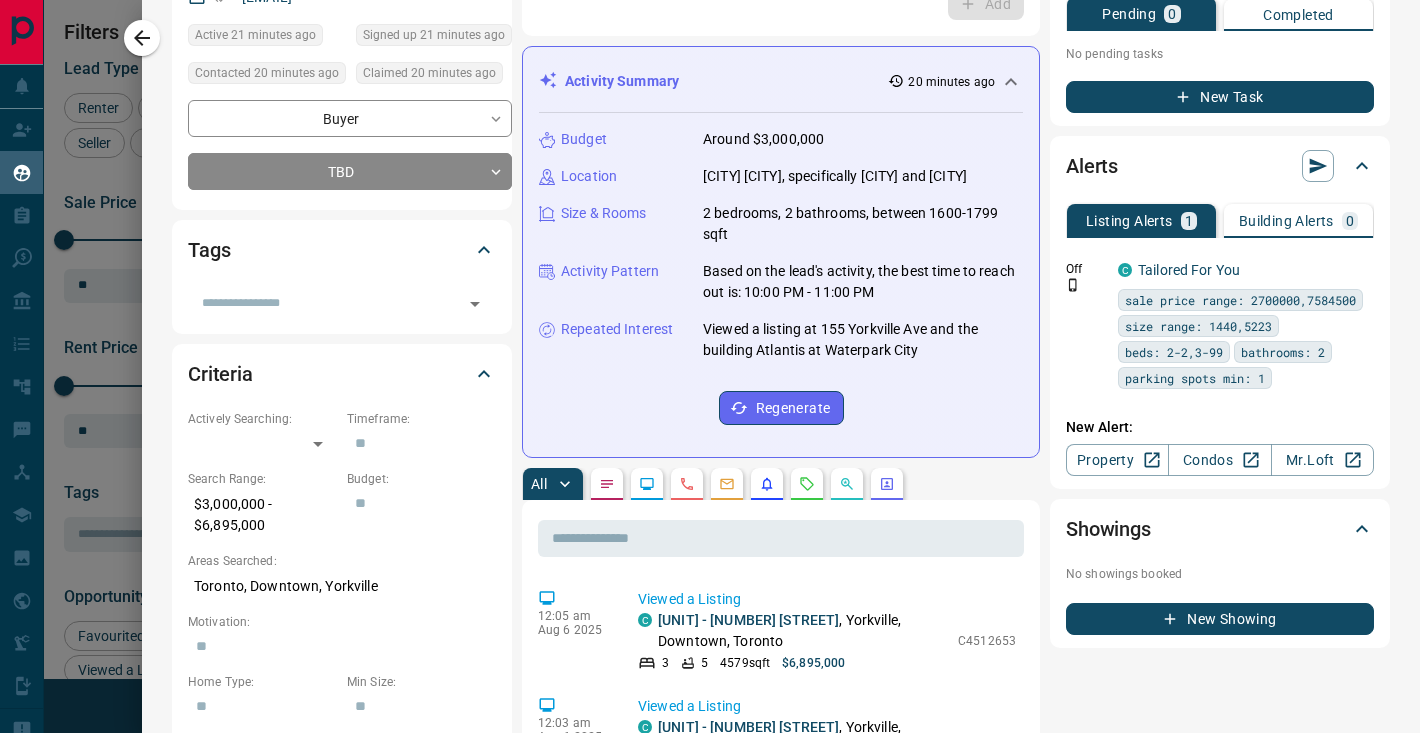 scroll, scrollTop: 0, scrollLeft: 0, axis: both 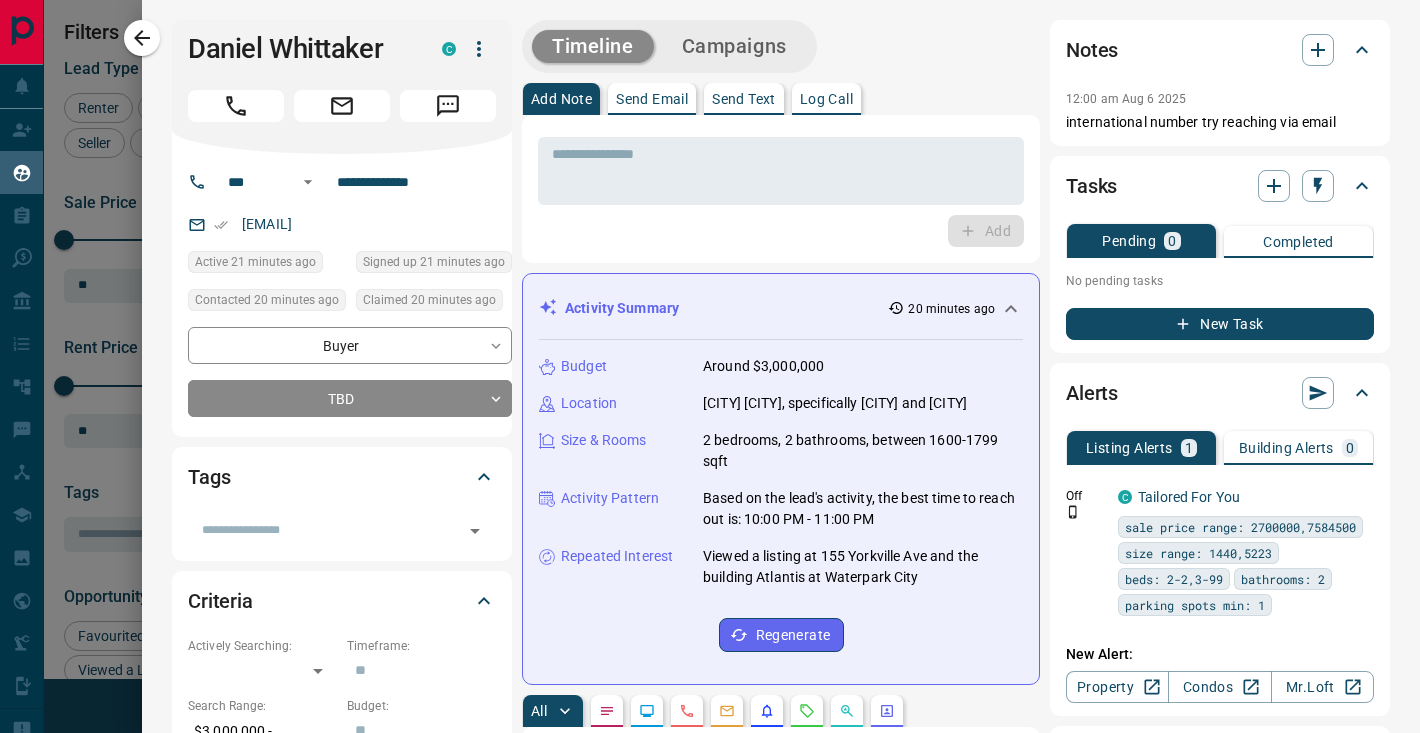 click on "* ​ Add" at bounding box center [781, 189] 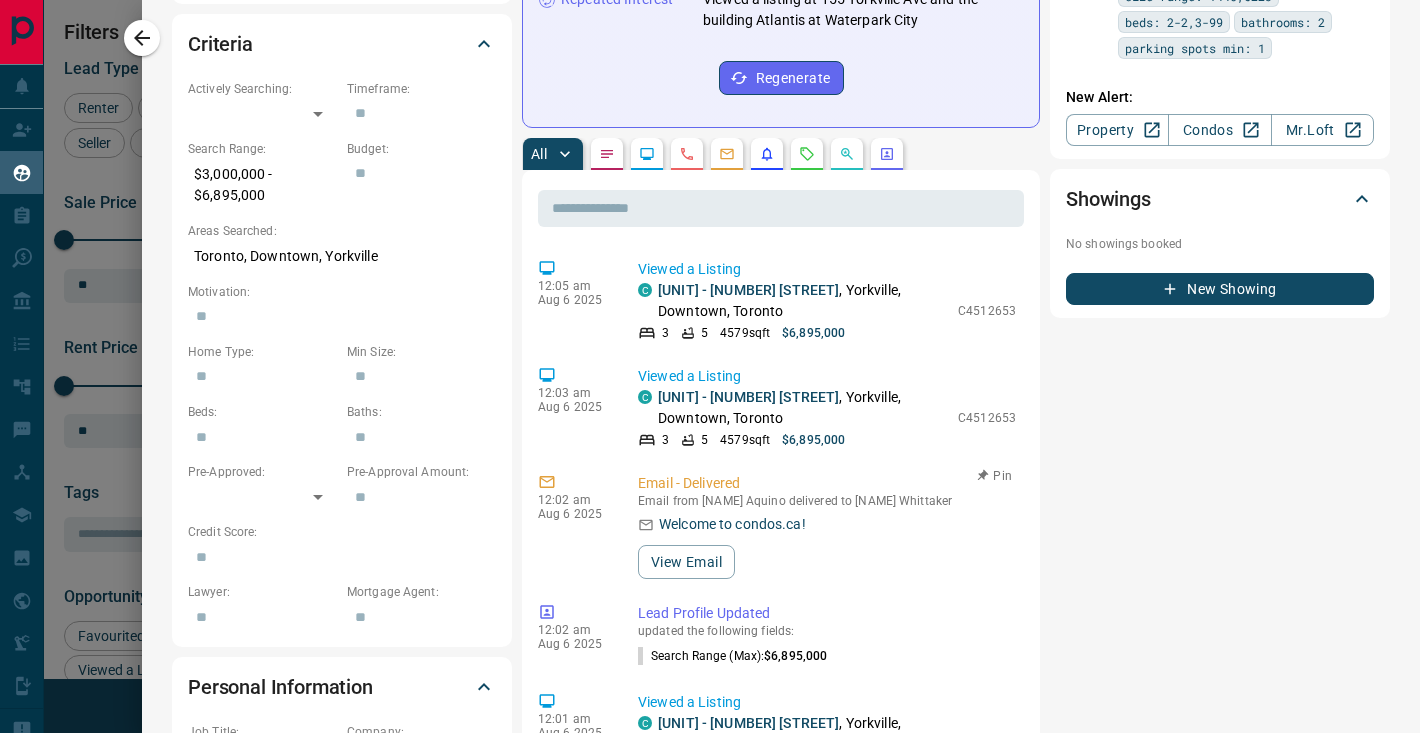 scroll, scrollTop: 555, scrollLeft: 0, axis: vertical 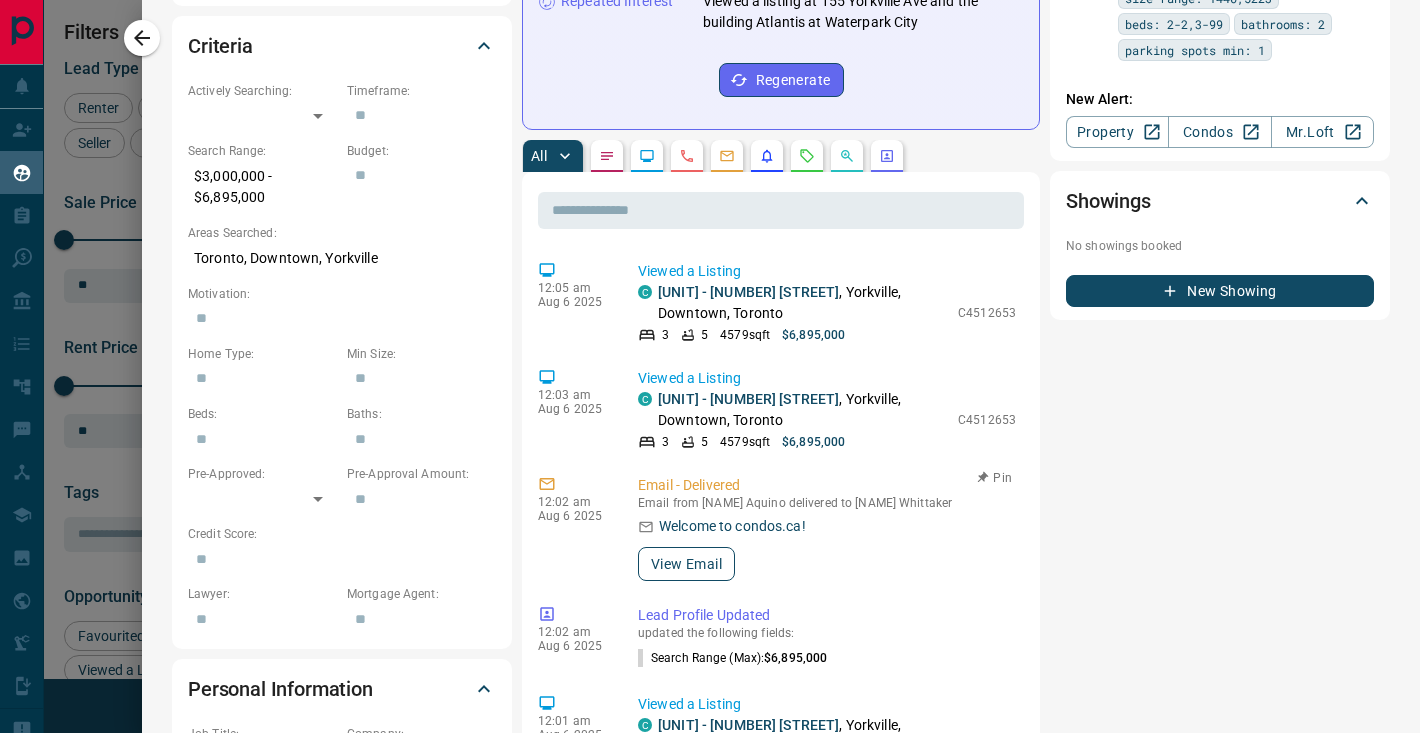 click on "View Email" at bounding box center (686, 564) 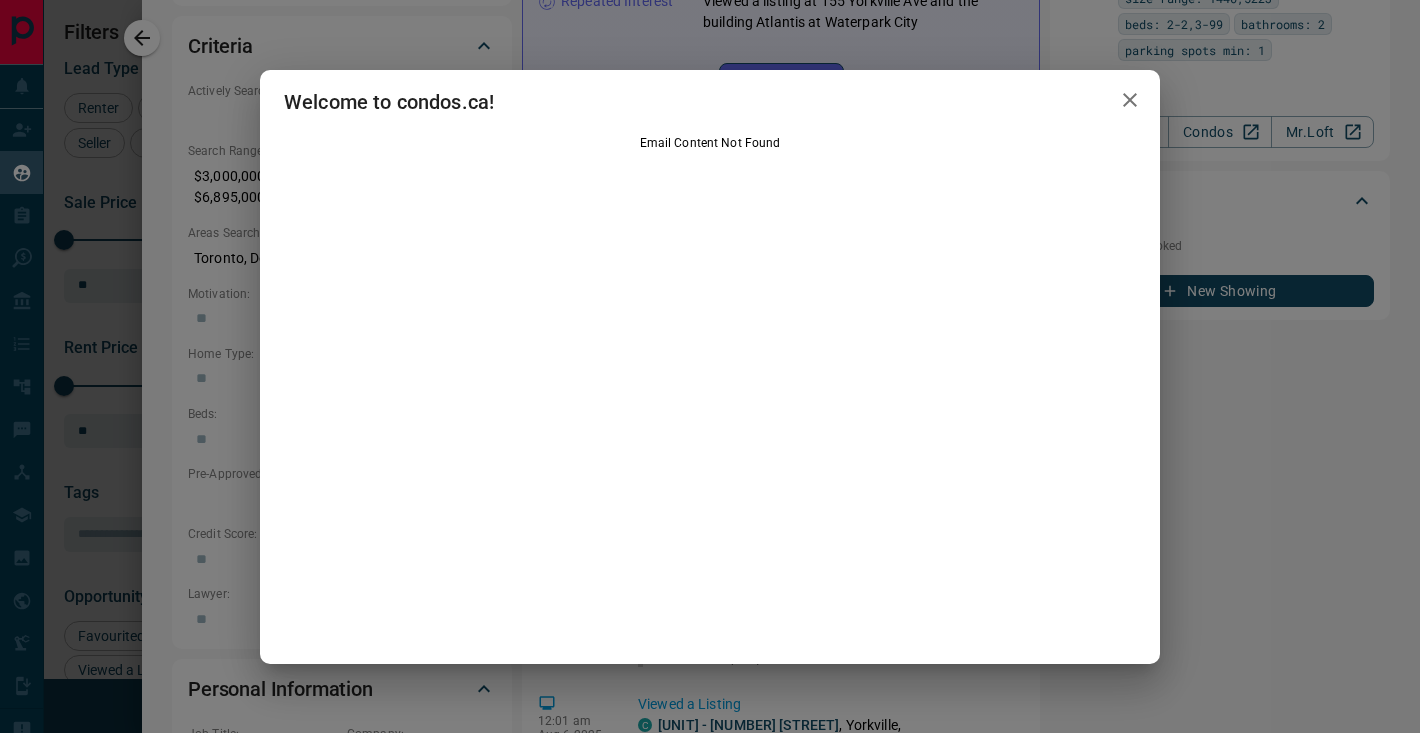 click 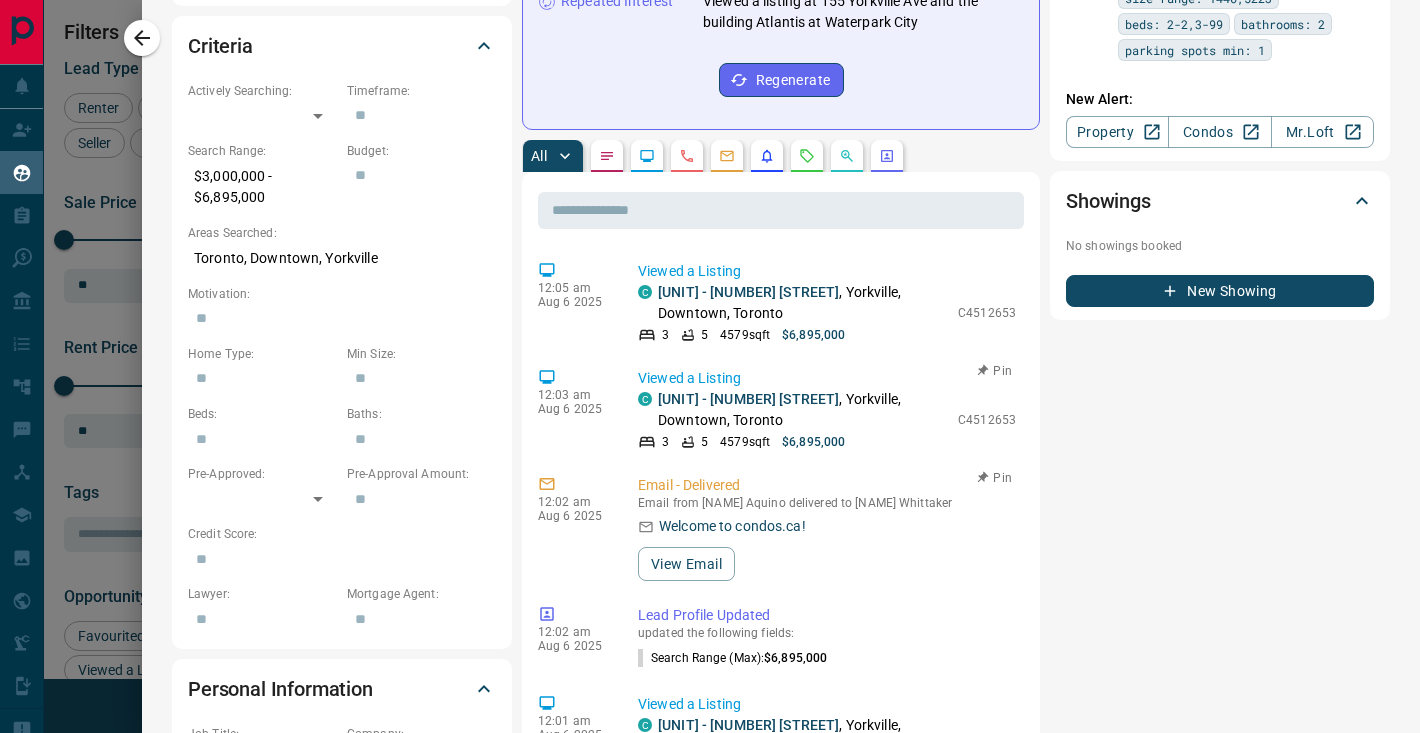 scroll, scrollTop: 29, scrollLeft: 0, axis: vertical 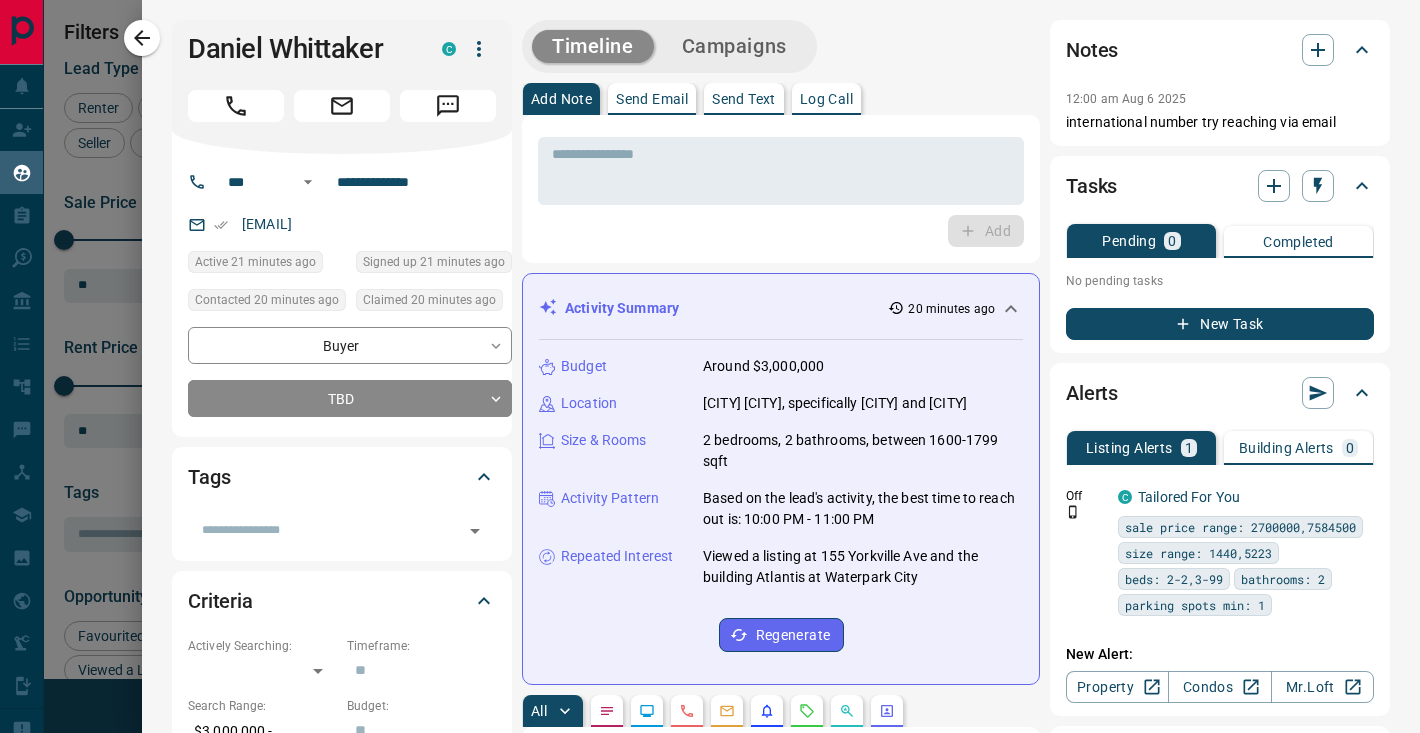 click on "* ​ Add" at bounding box center (781, 189) 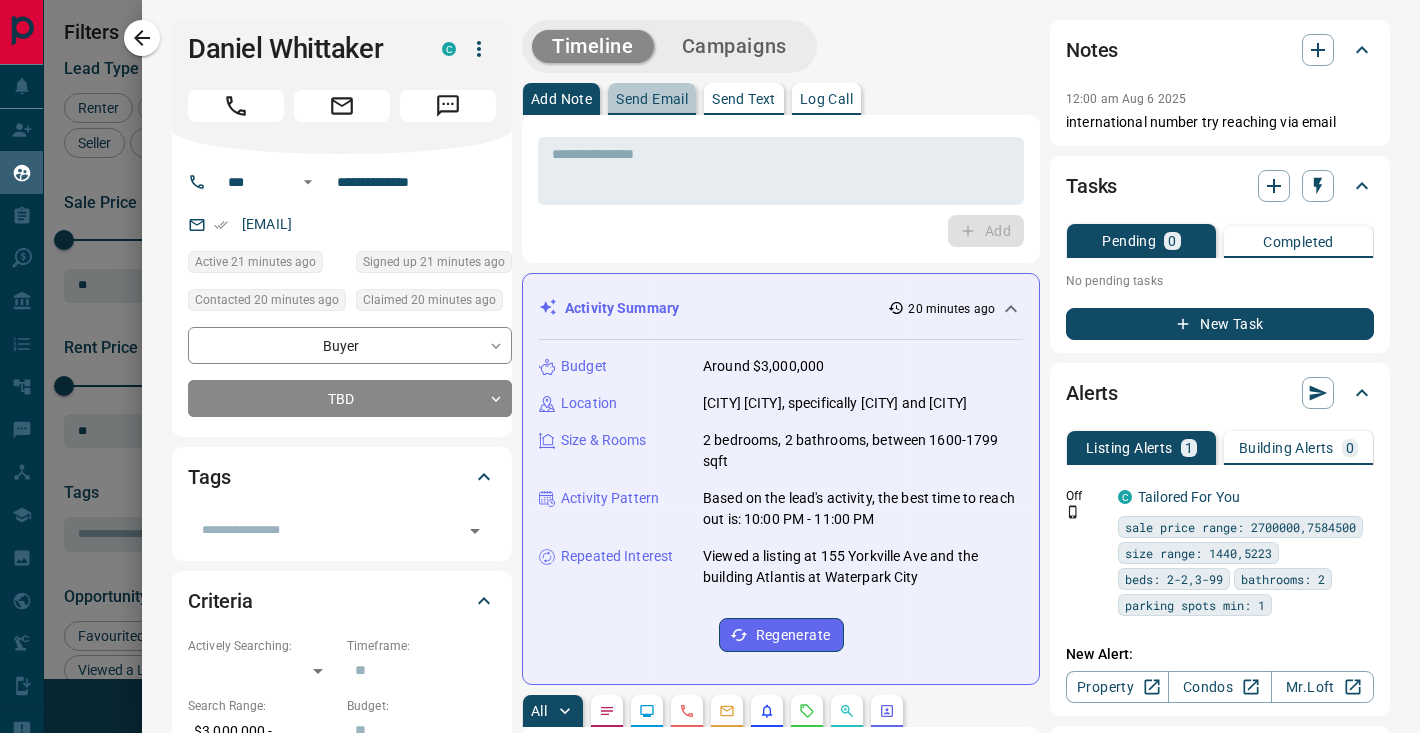 click on "Send Email" at bounding box center [652, 99] 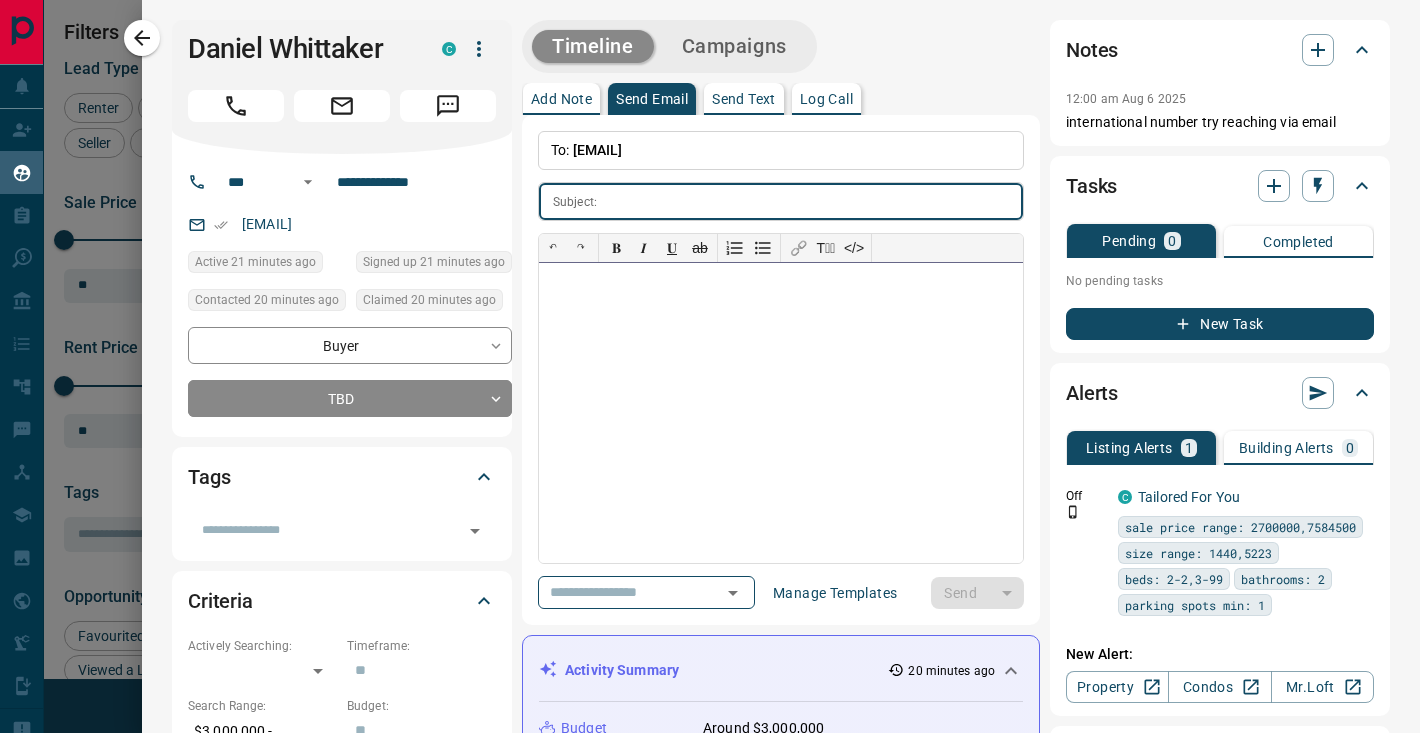 click at bounding box center [781, 413] 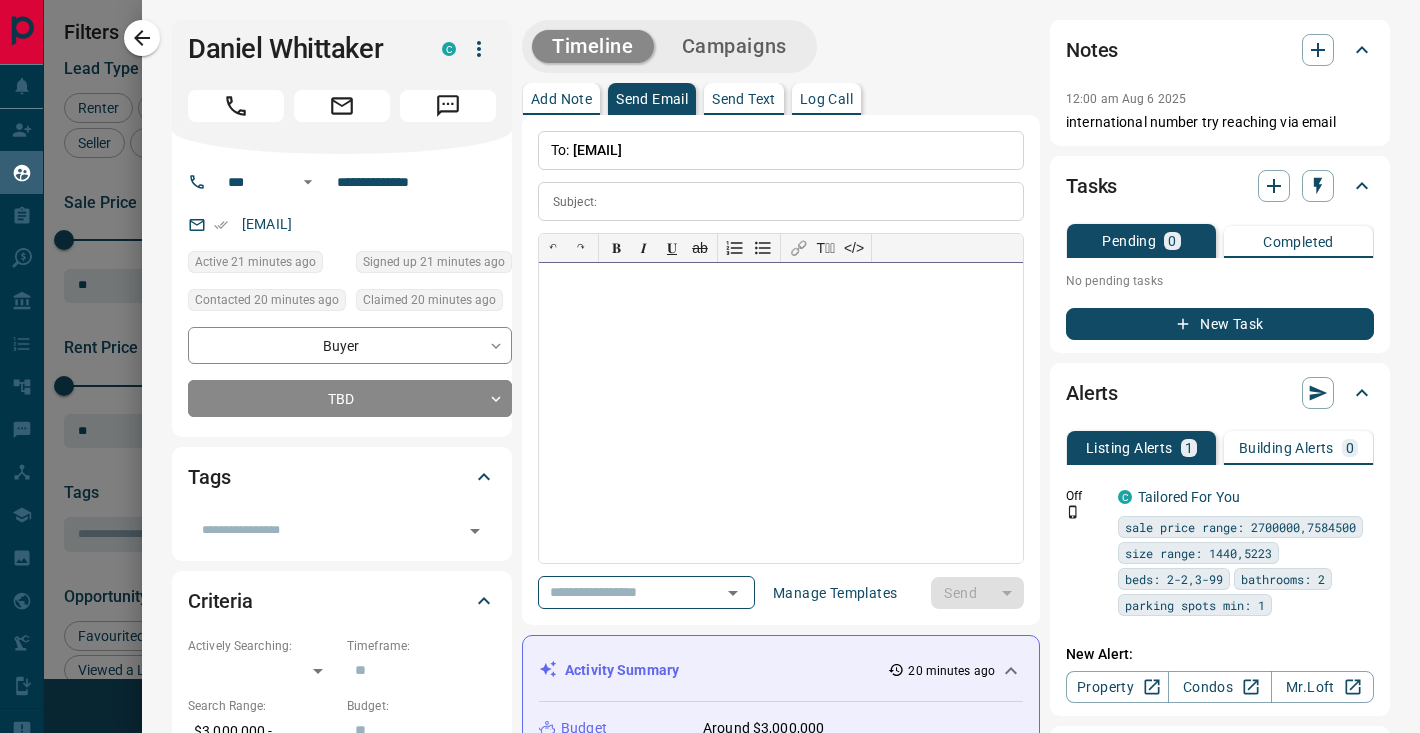 type 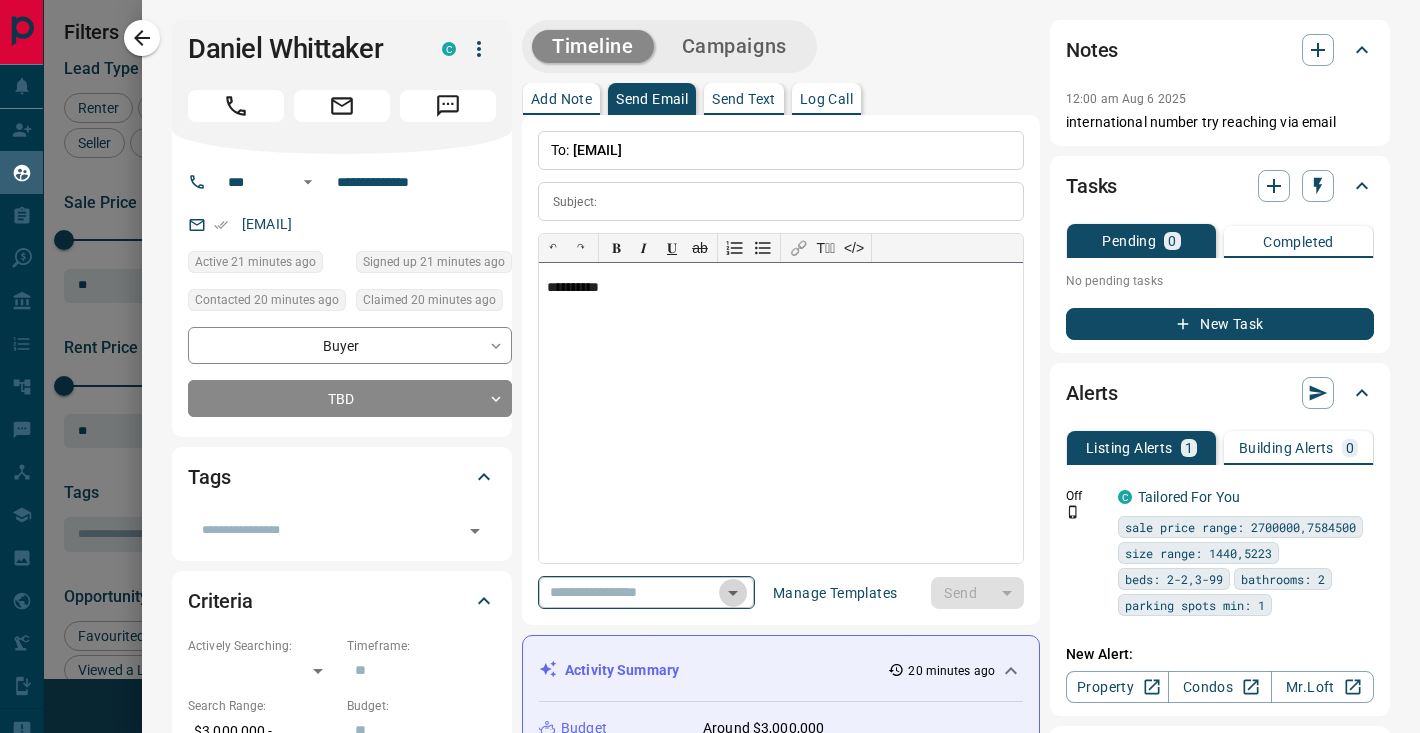 click 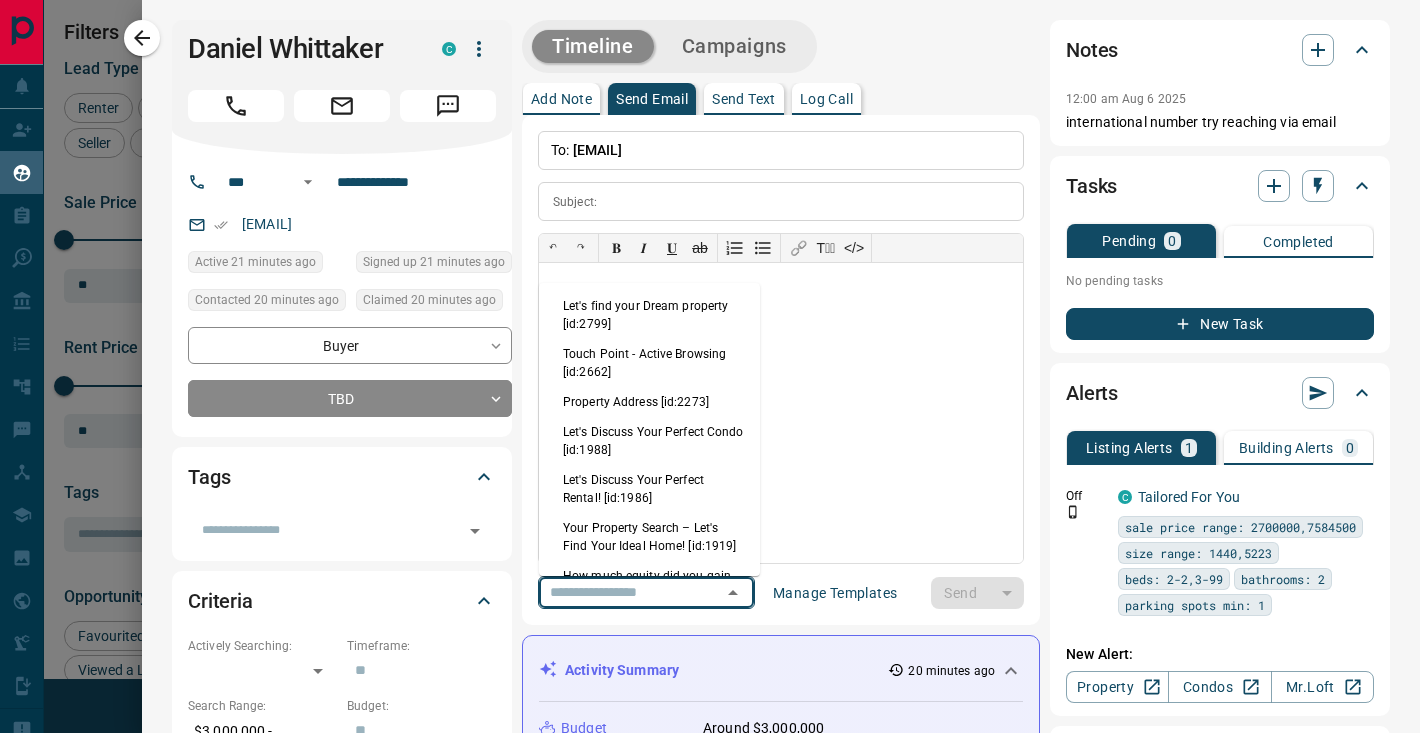 click on "Touch Point - Active Browsing [id:2662]" at bounding box center (649, 363) 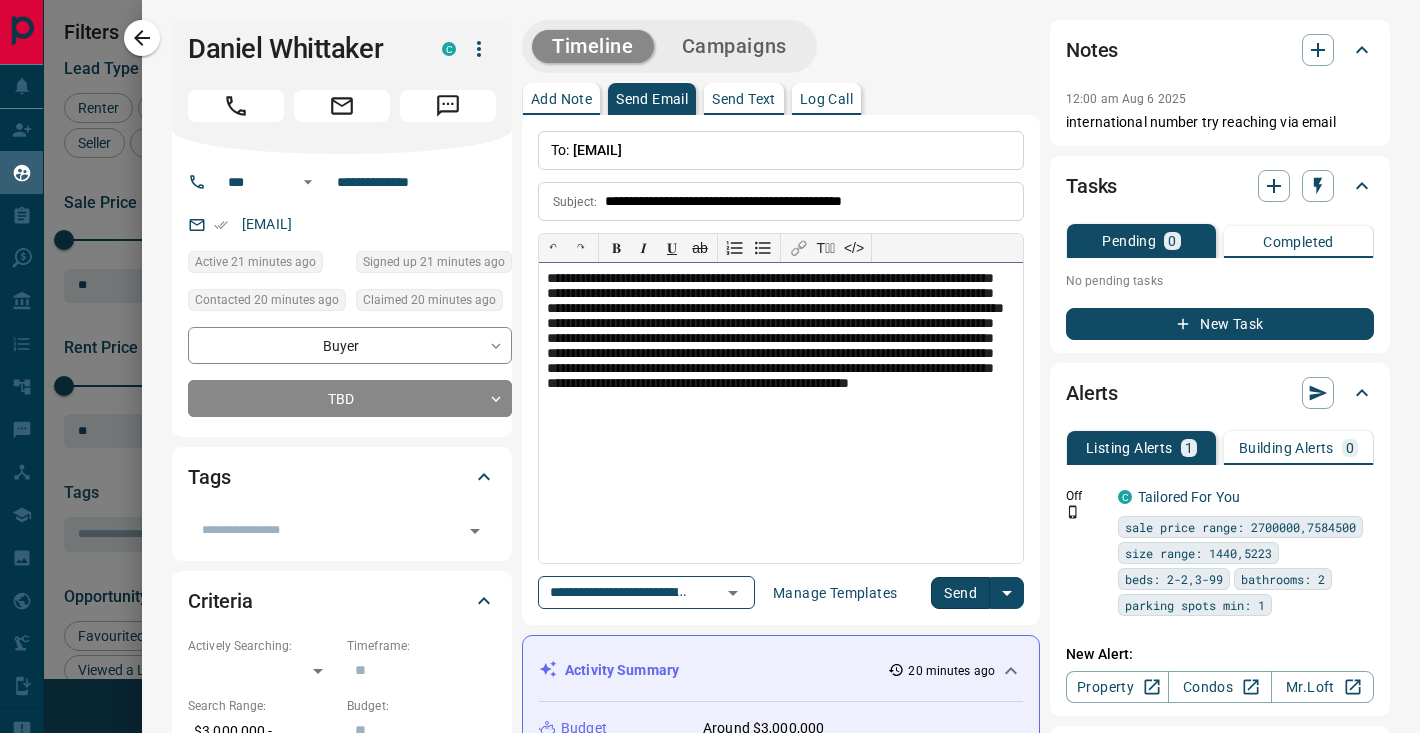 click on "**********" at bounding box center [781, 413] 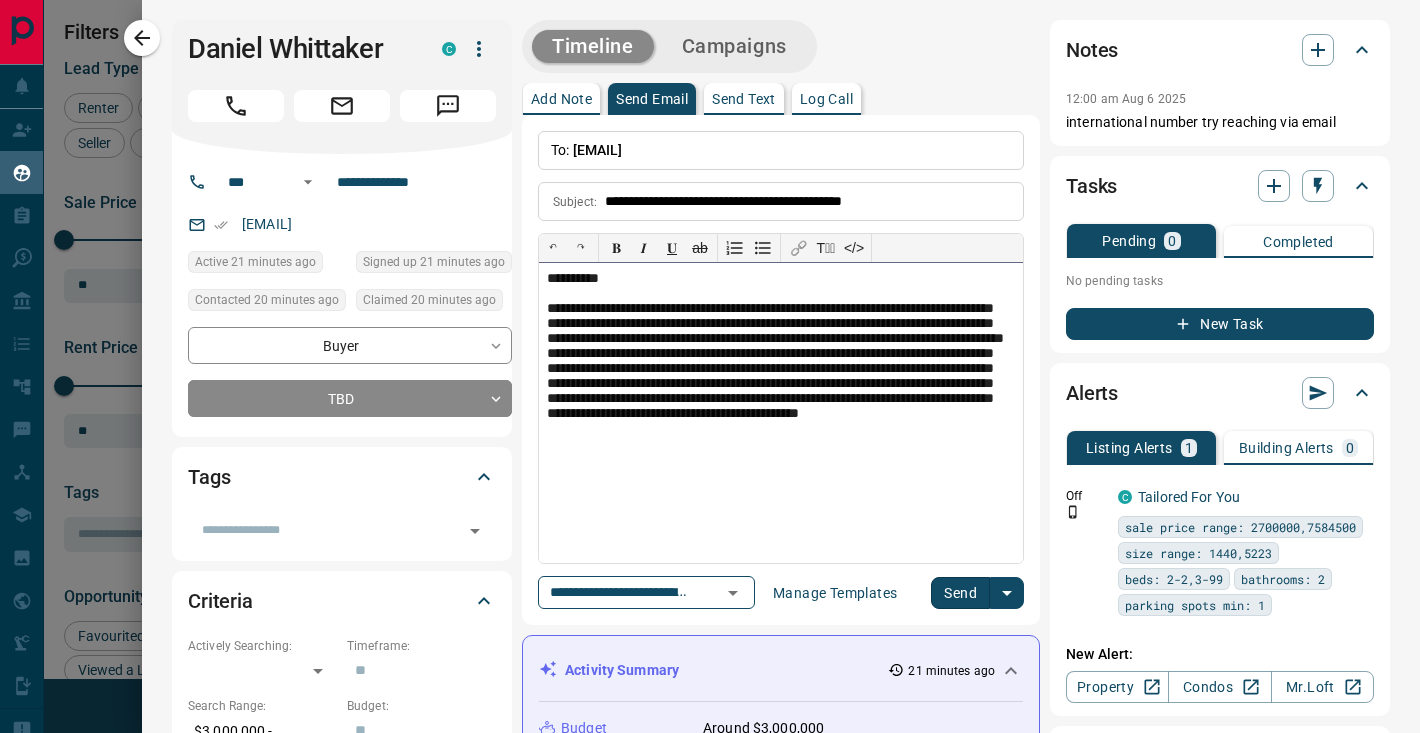 click on "**********" at bounding box center (781, 413) 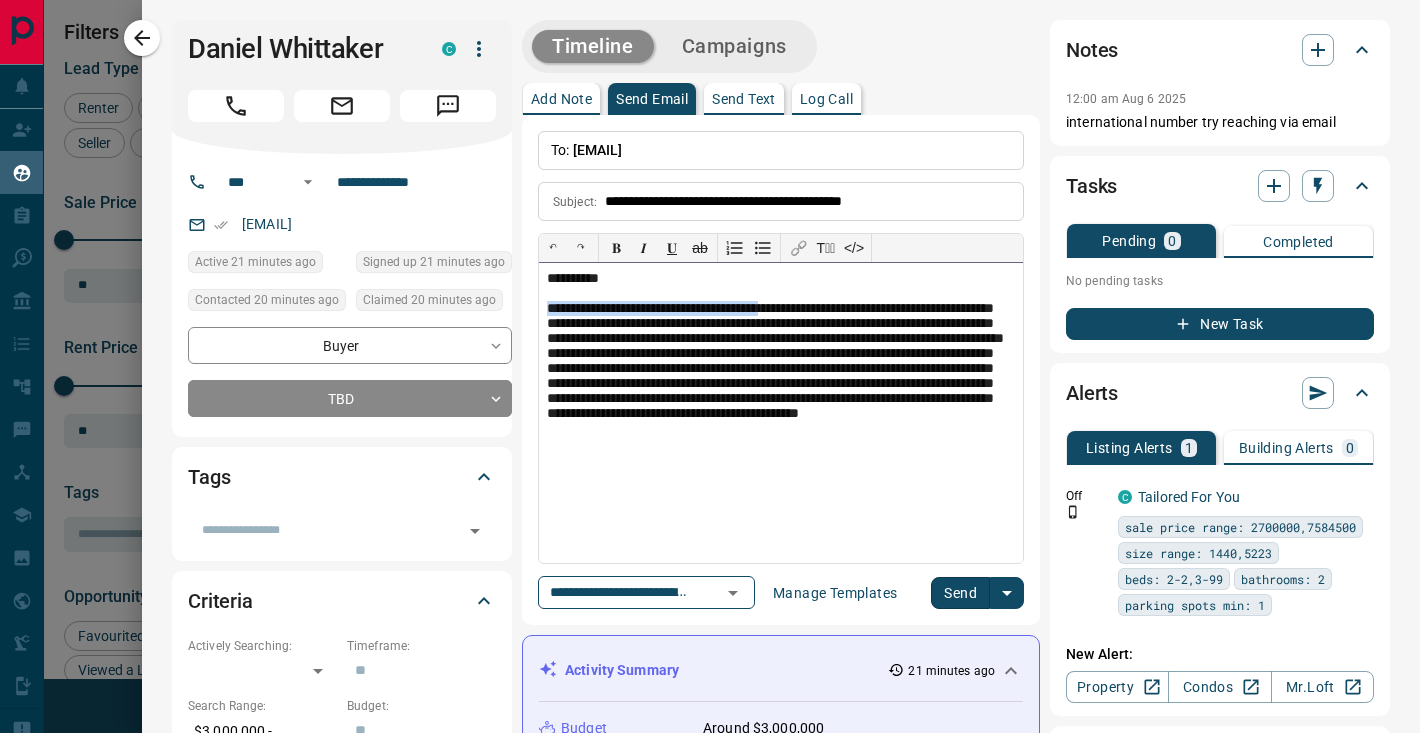 drag, startPoint x: 786, startPoint y: 305, endPoint x: 487, endPoint y: 316, distance: 299.20227 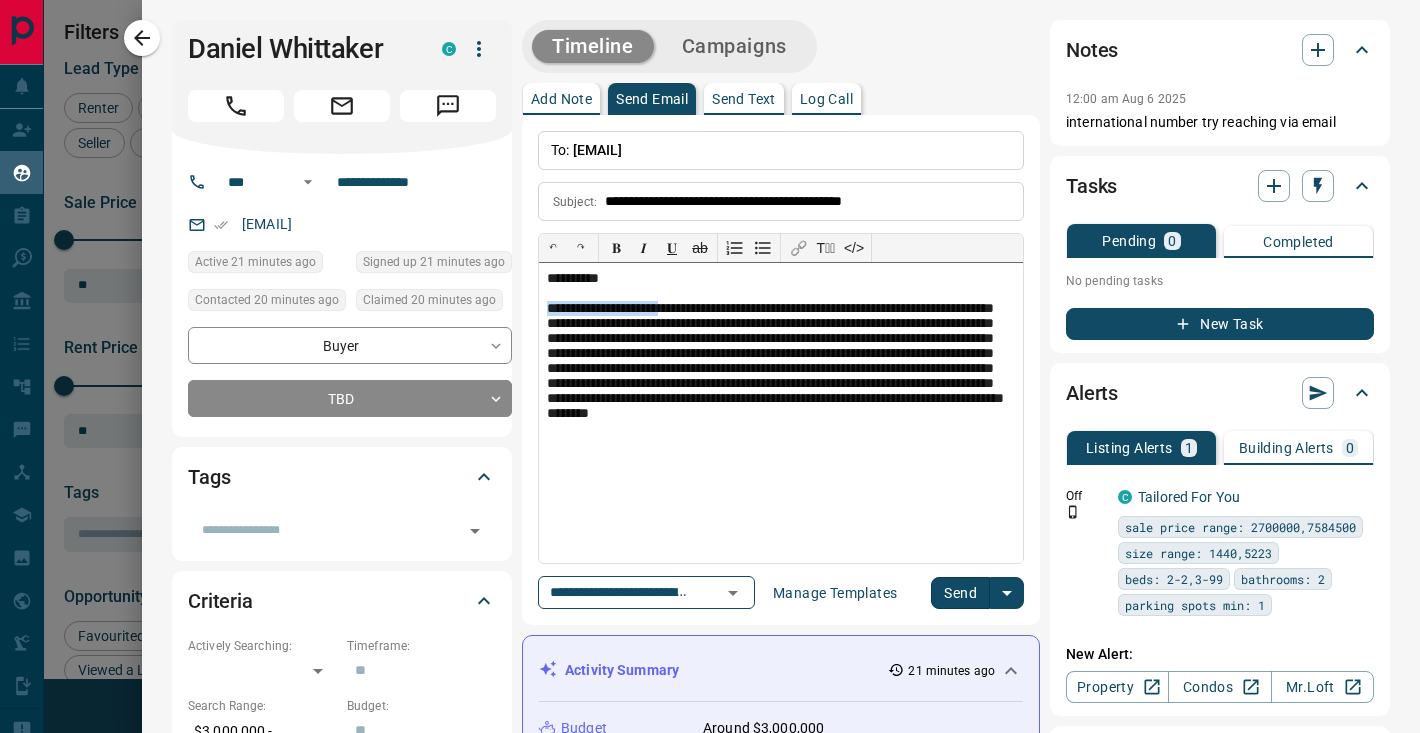 drag, startPoint x: 695, startPoint y: 313, endPoint x: 470, endPoint y: 311, distance: 225.0089 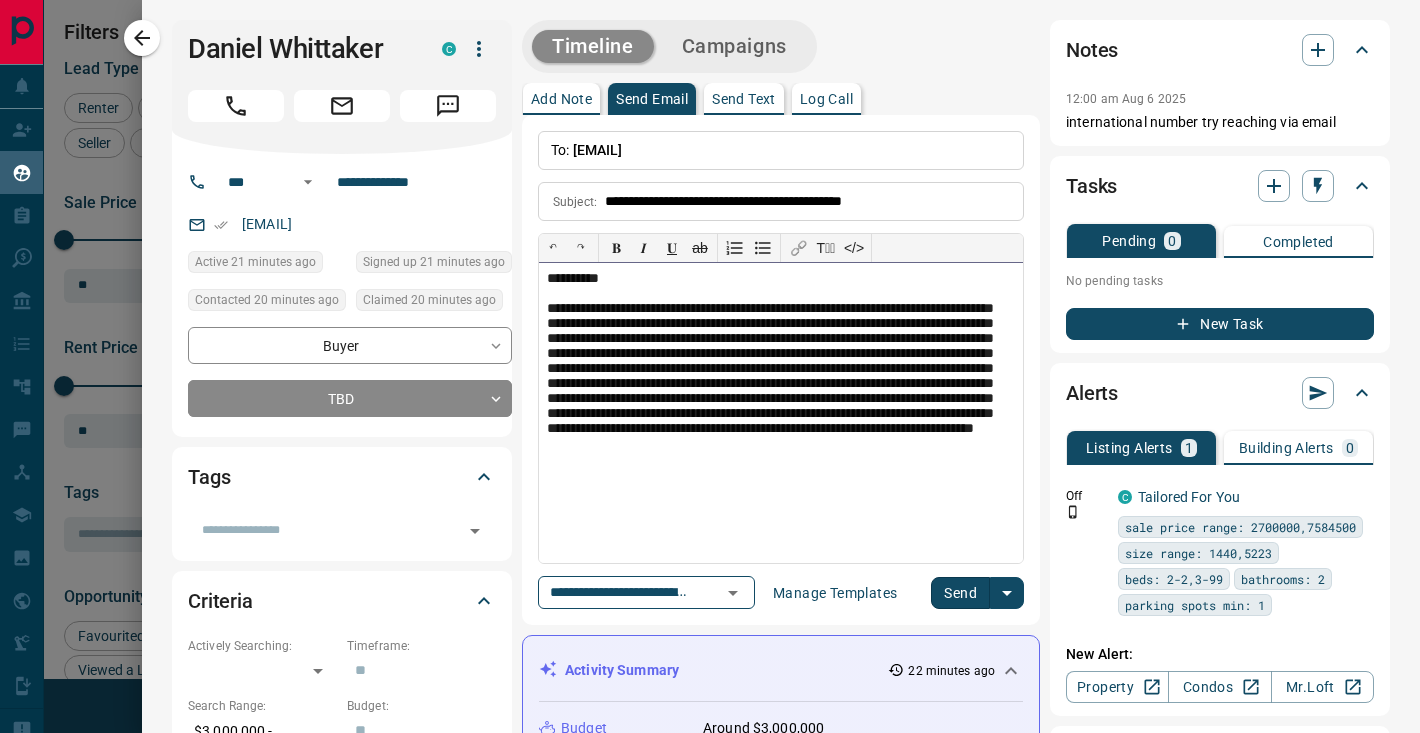 click on "**********" at bounding box center [781, 413] 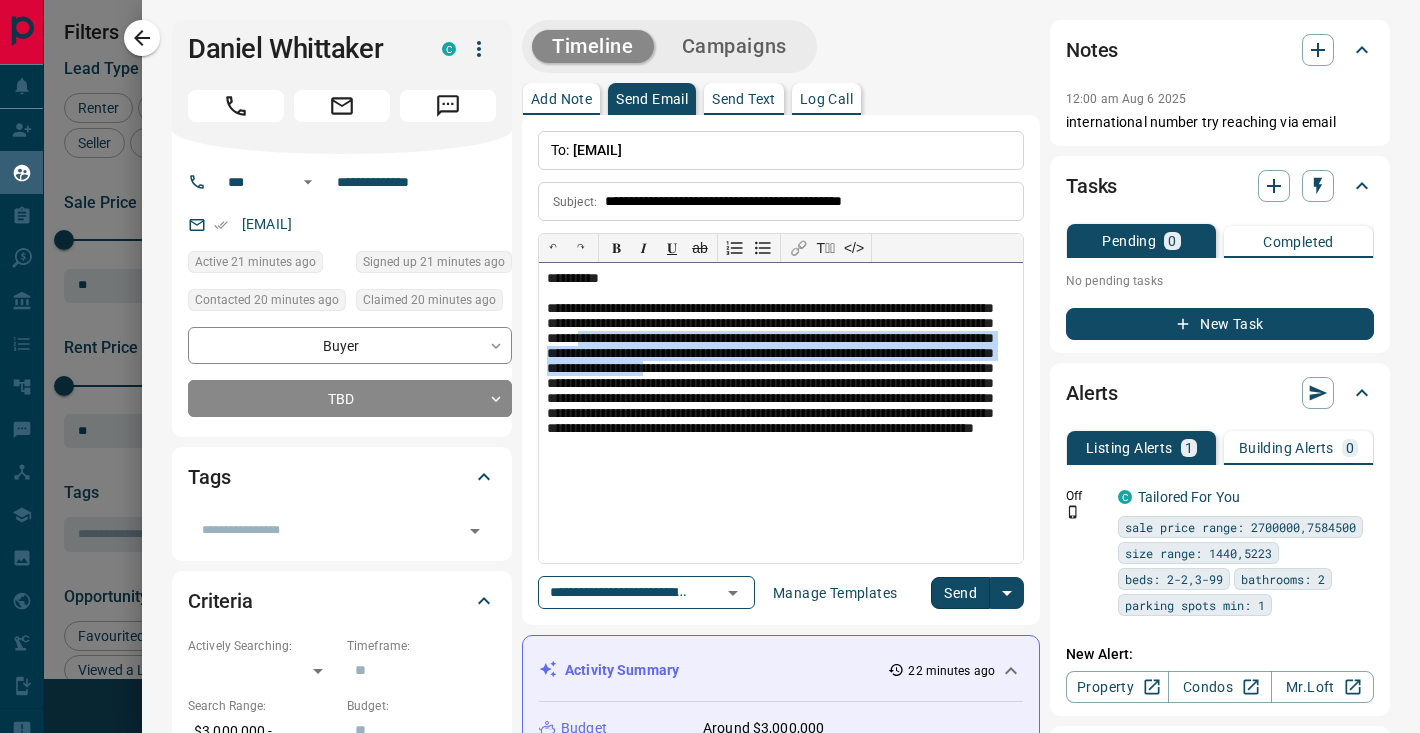 drag, startPoint x: 594, startPoint y: 389, endPoint x: 792, endPoint y: 343, distance: 203.27321 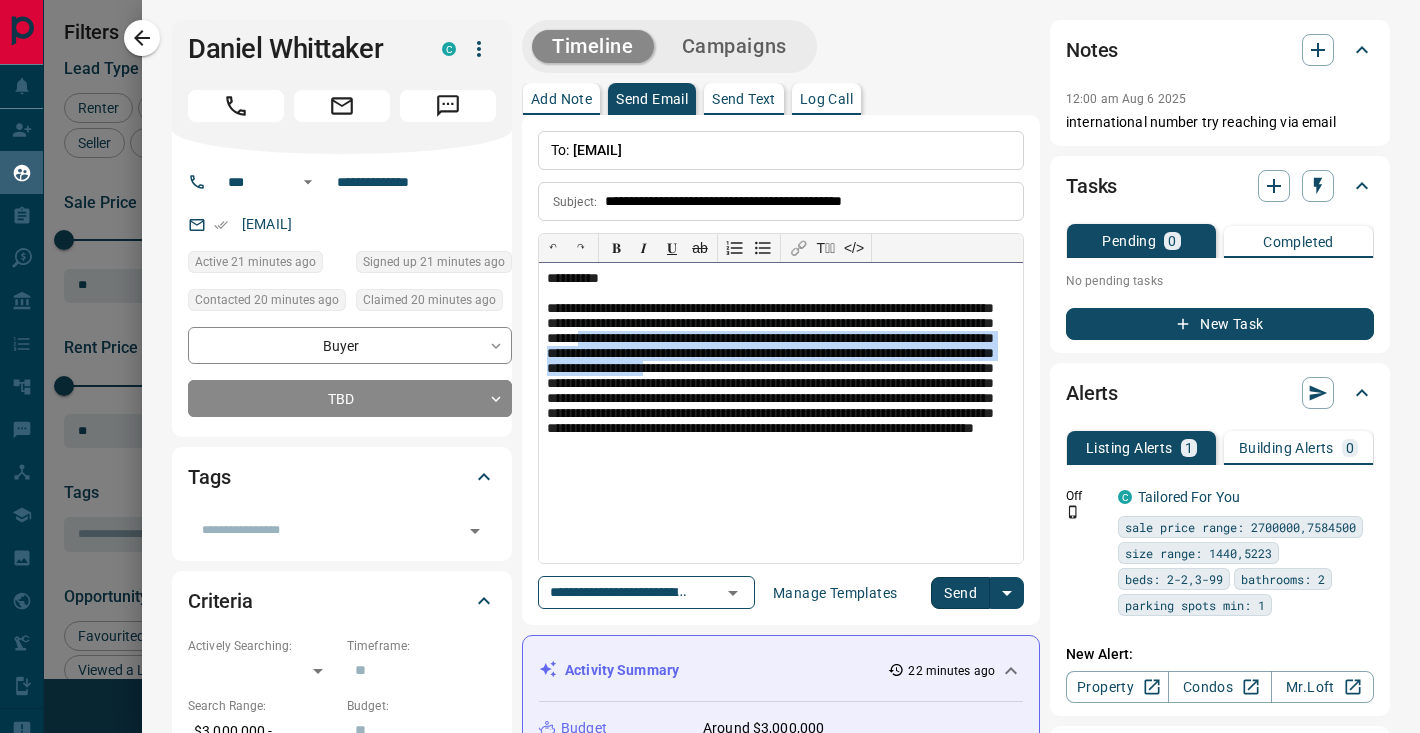click on "**********" at bounding box center [781, 413] 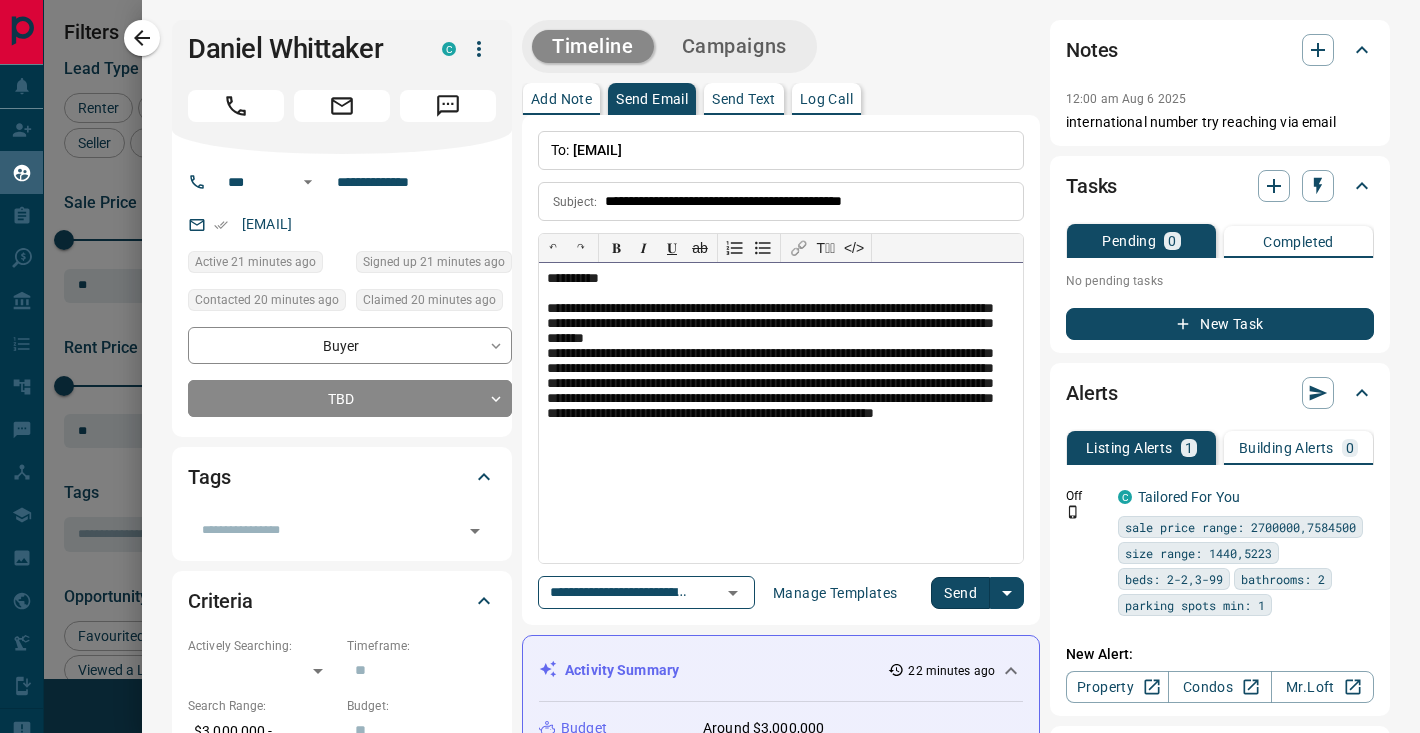 click on "**********" at bounding box center [781, 413] 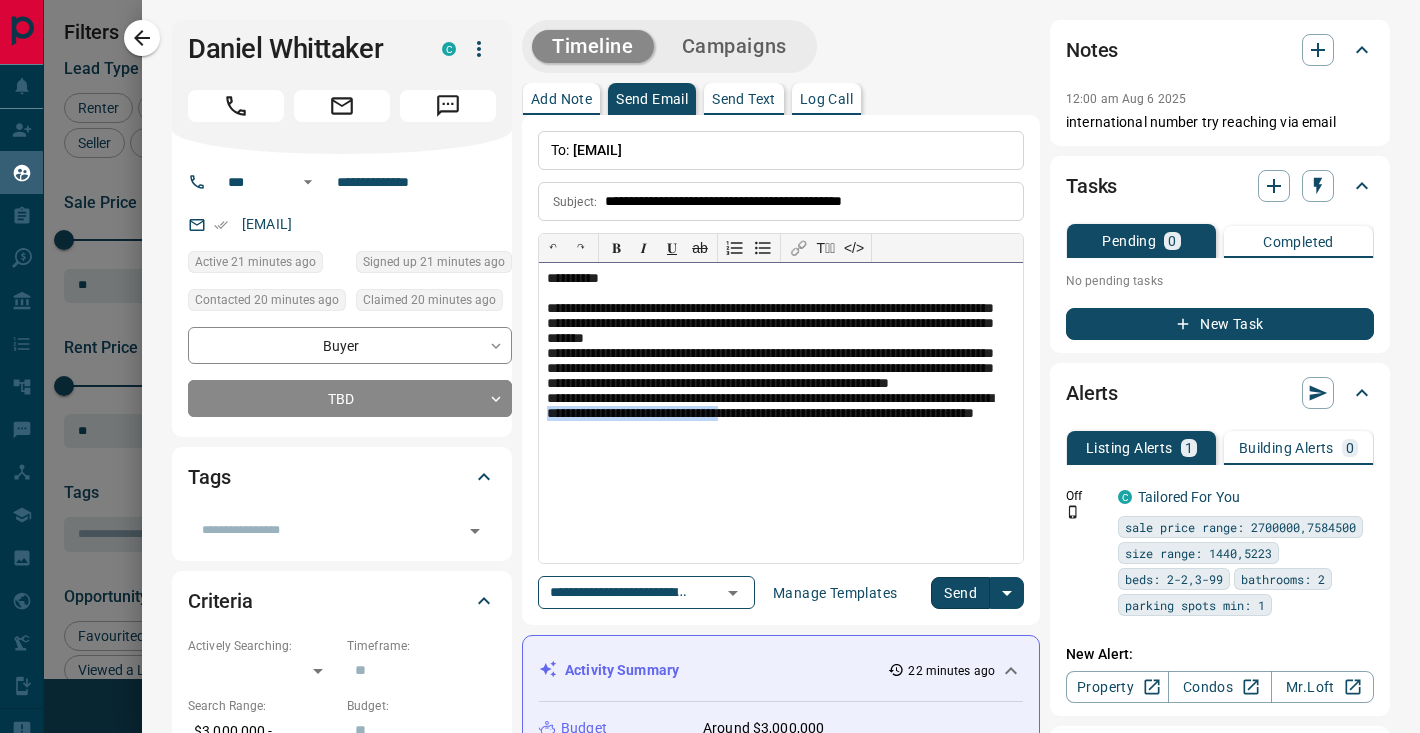 drag, startPoint x: 879, startPoint y: 445, endPoint x: 682, endPoint y: 443, distance: 197.01015 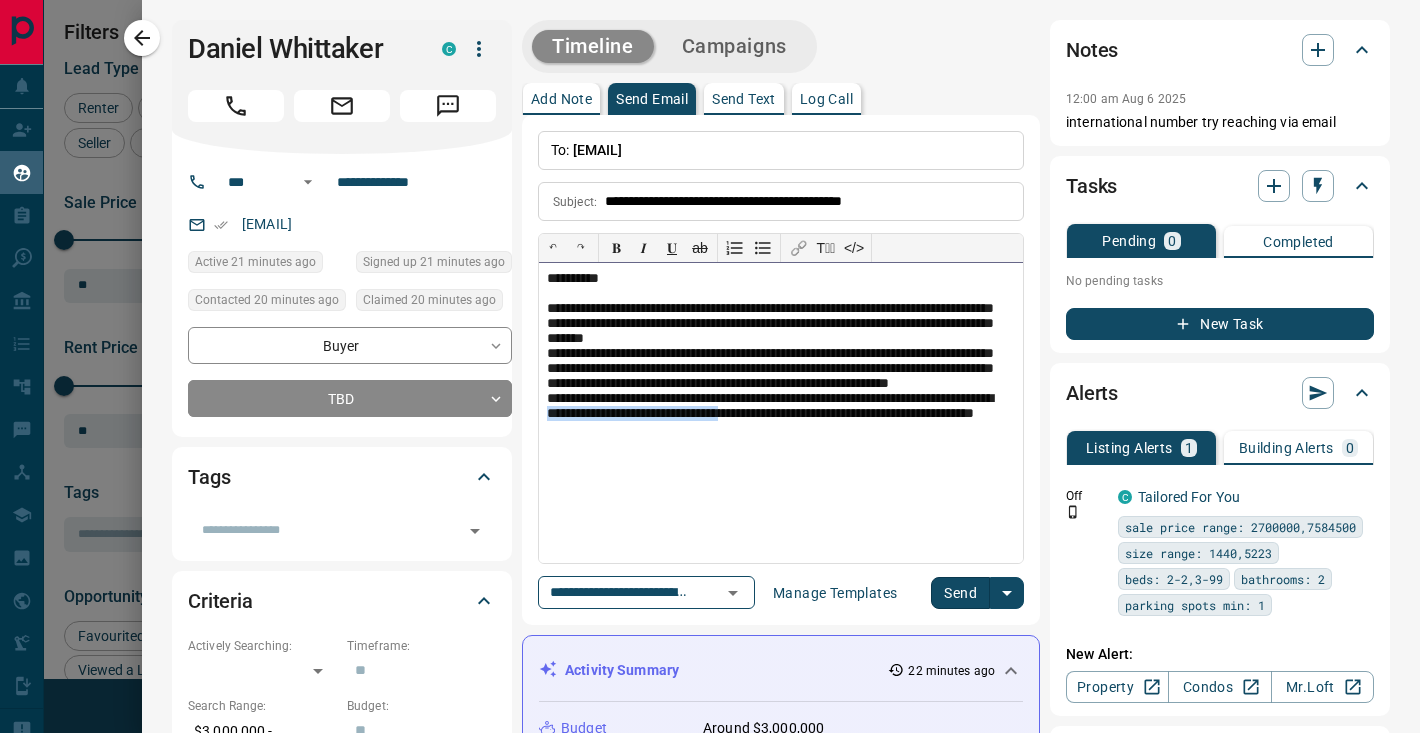 click on "**********" at bounding box center [781, 415] 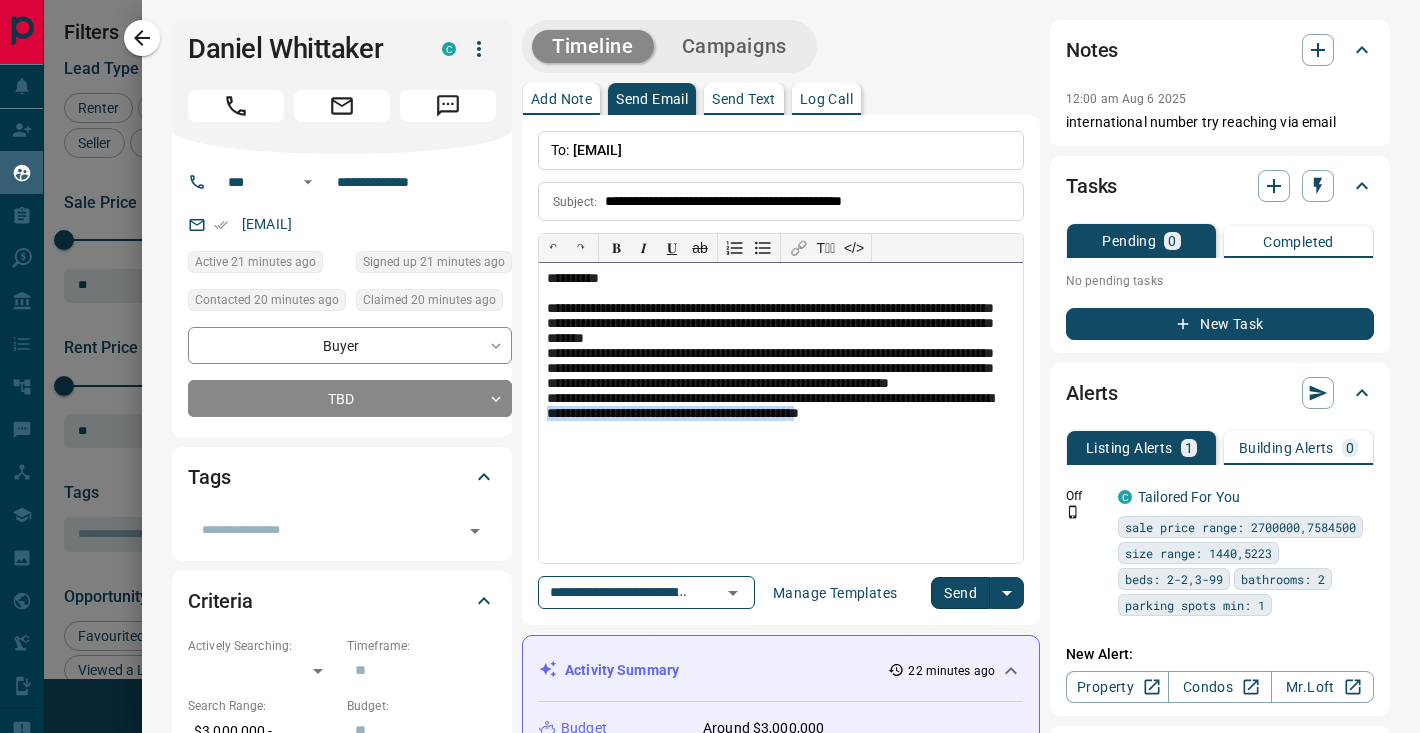drag, startPoint x: 682, startPoint y: 436, endPoint x: 992, endPoint y: 447, distance: 310.1951 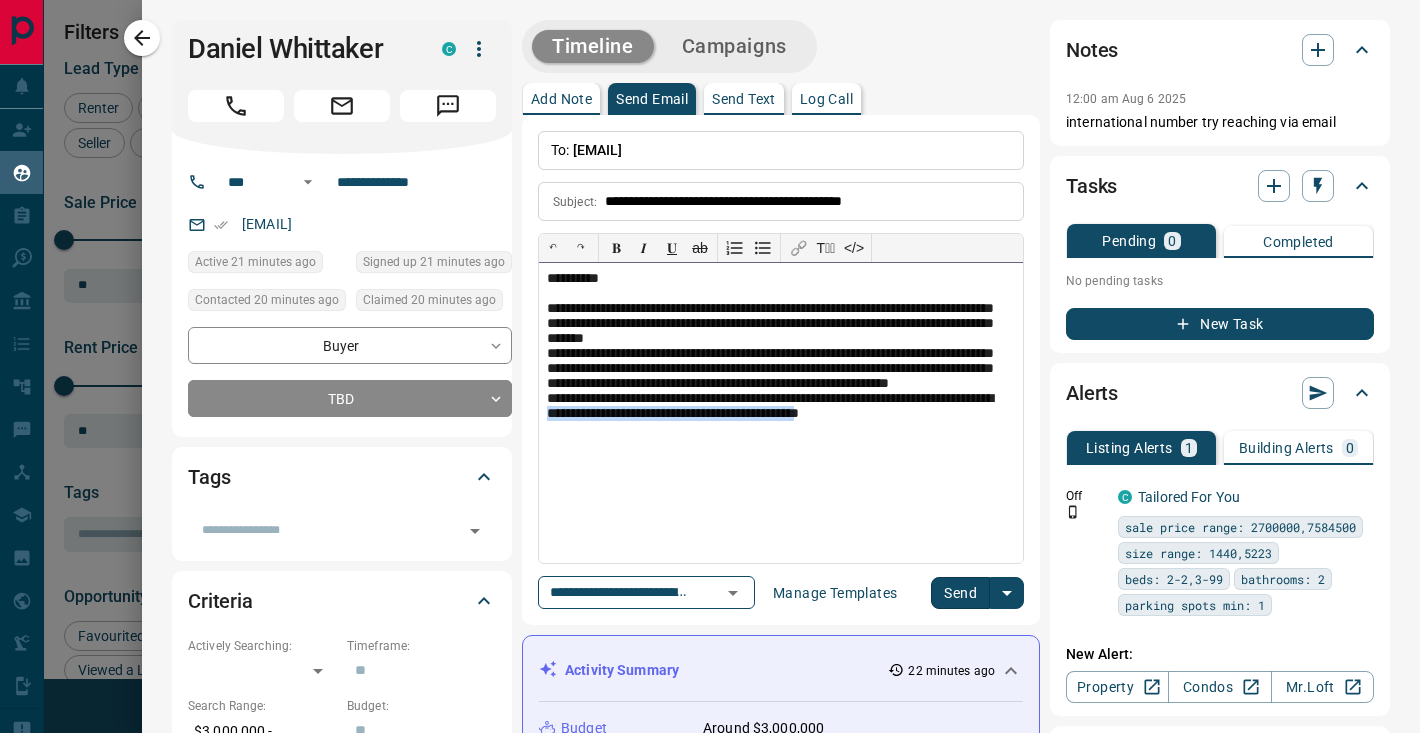 click on "**********" at bounding box center (781, 413) 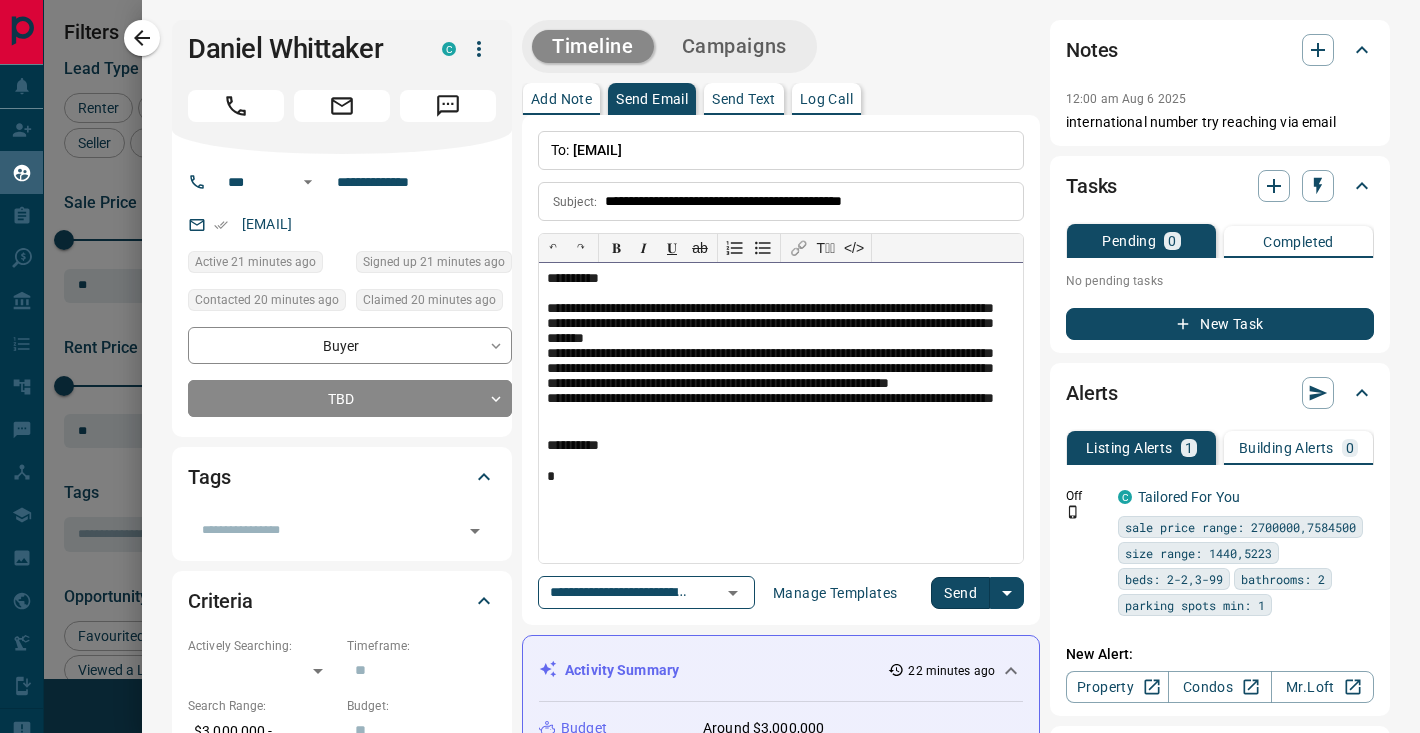 click on "**********" at bounding box center (781, 413) 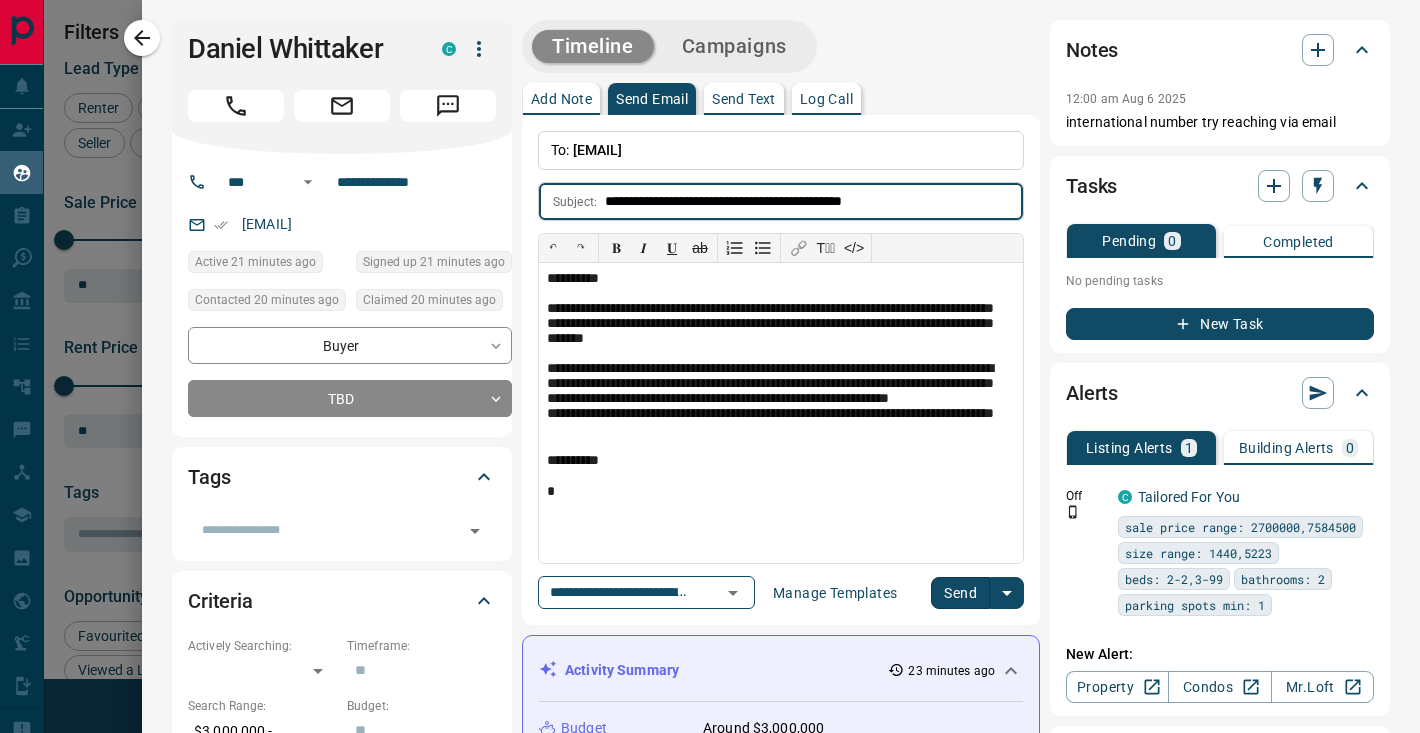 drag, startPoint x: 965, startPoint y: 195, endPoint x: 592, endPoint y: 197, distance: 373.00537 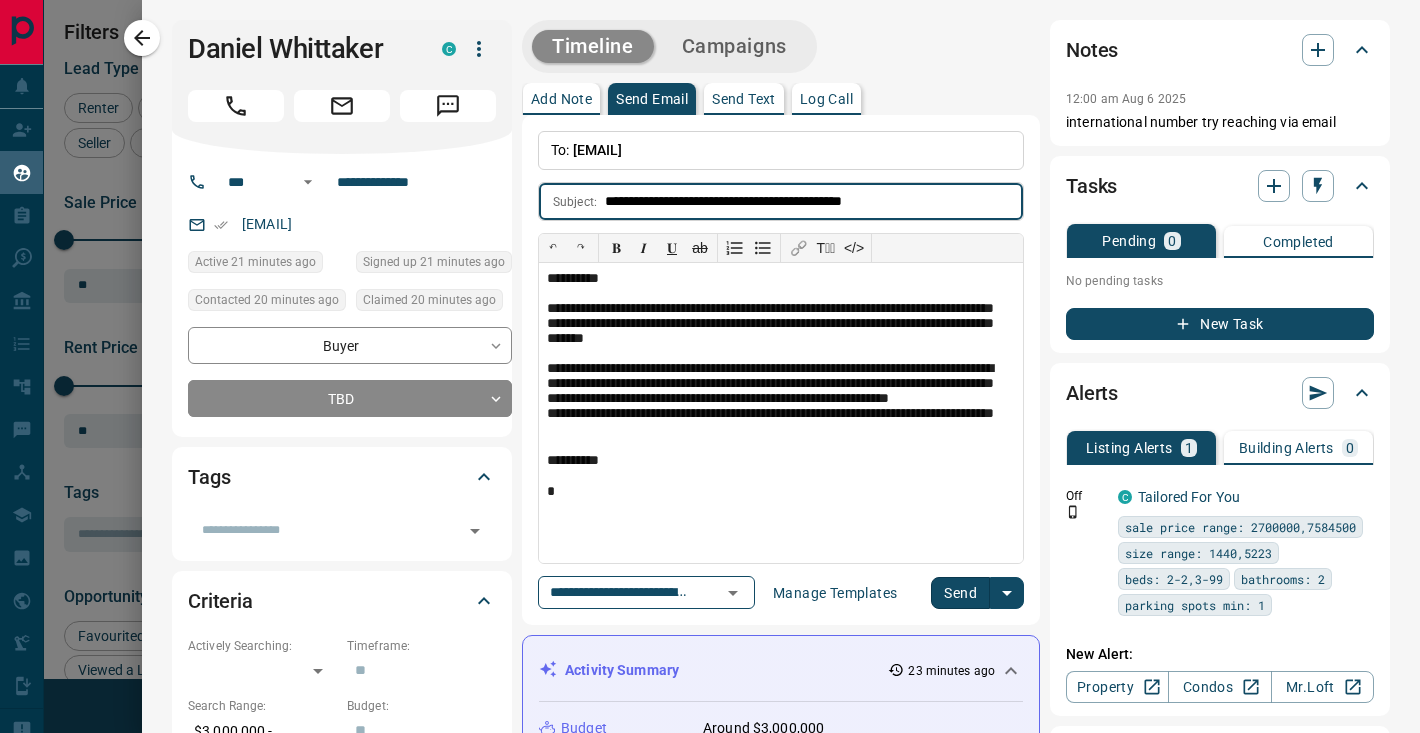 click on "**********" at bounding box center [781, 201] 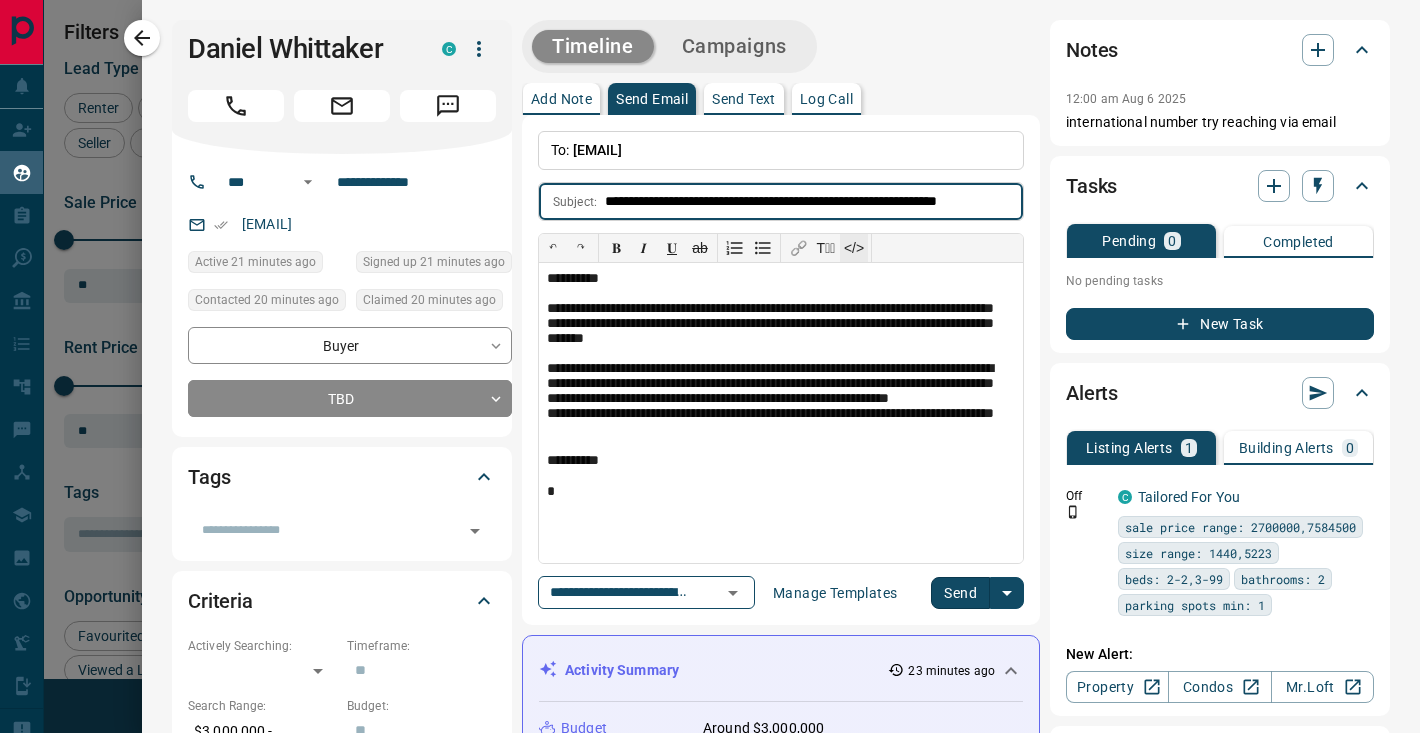scroll, scrollTop: 0, scrollLeft: 31, axis: horizontal 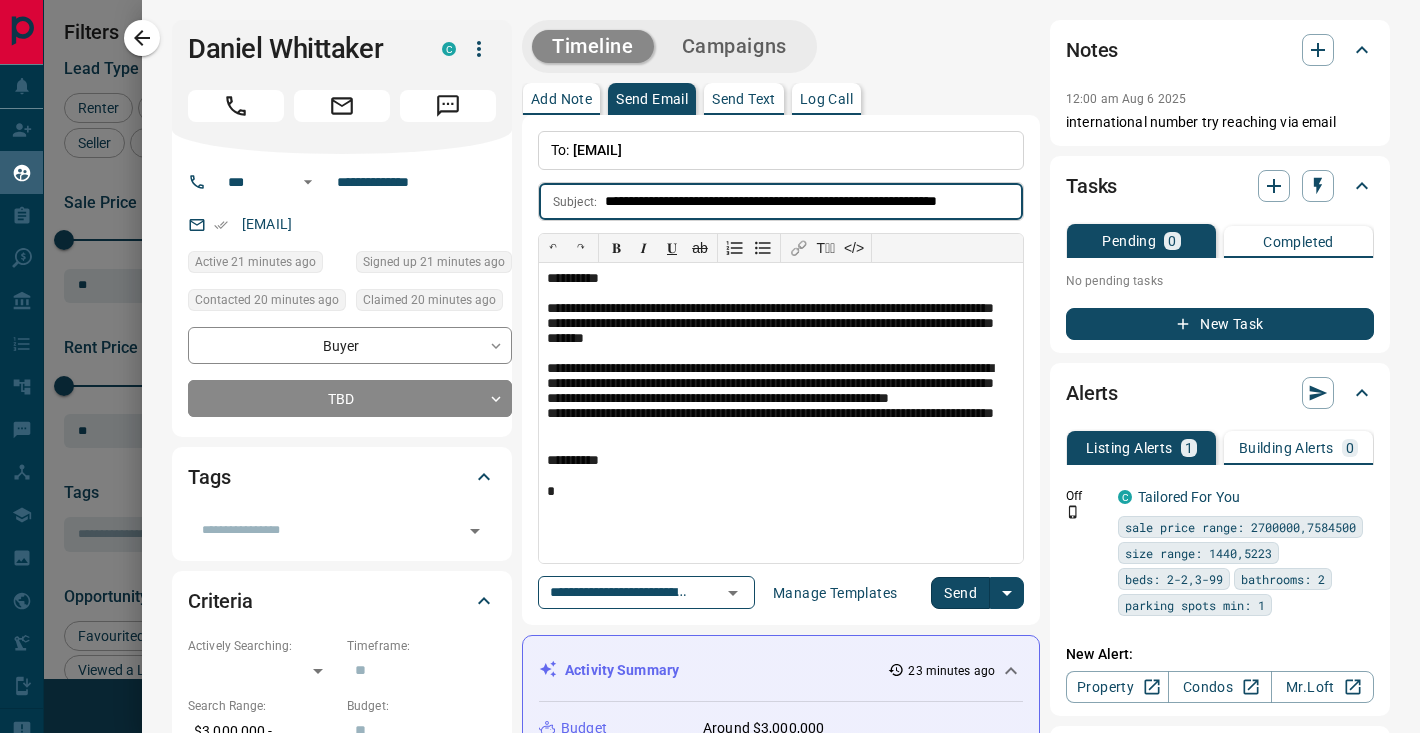 type on "**********" 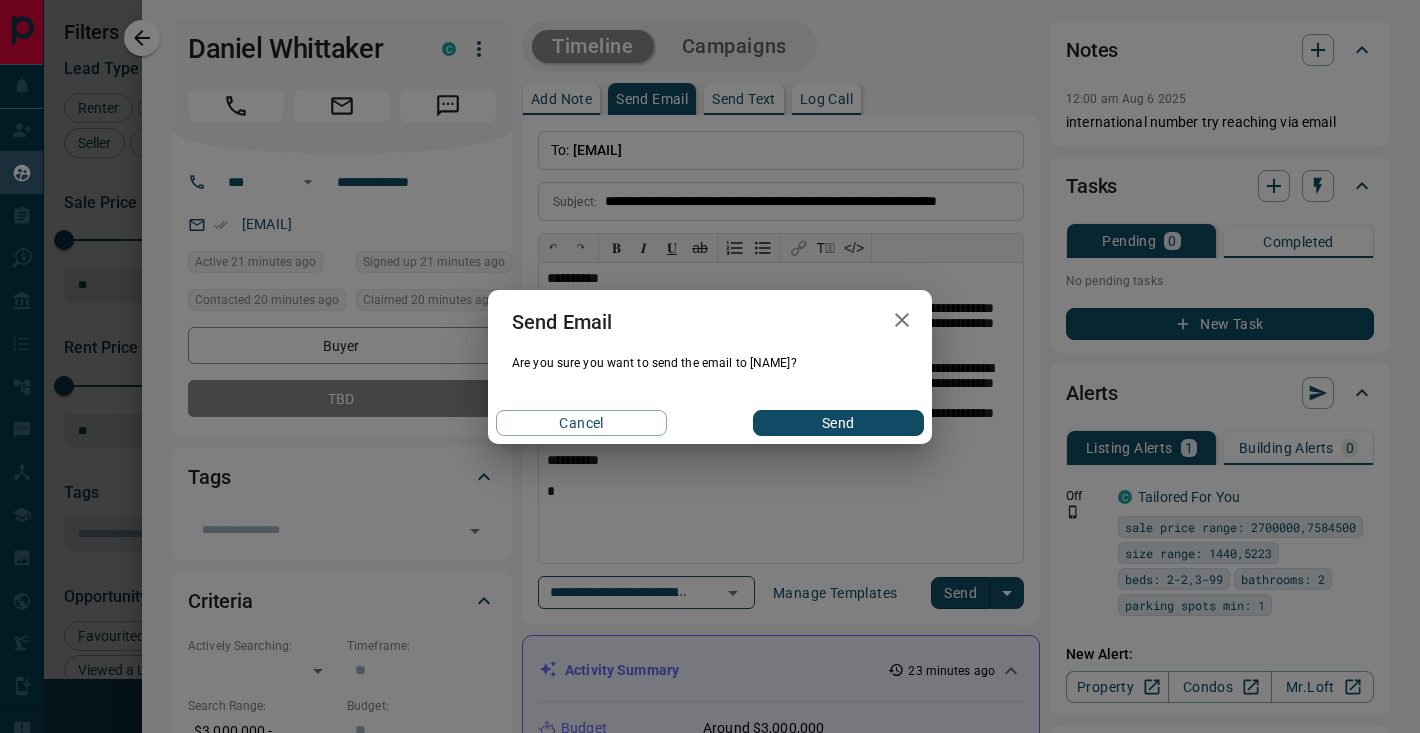 click on "Send" at bounding box center (838, 423) 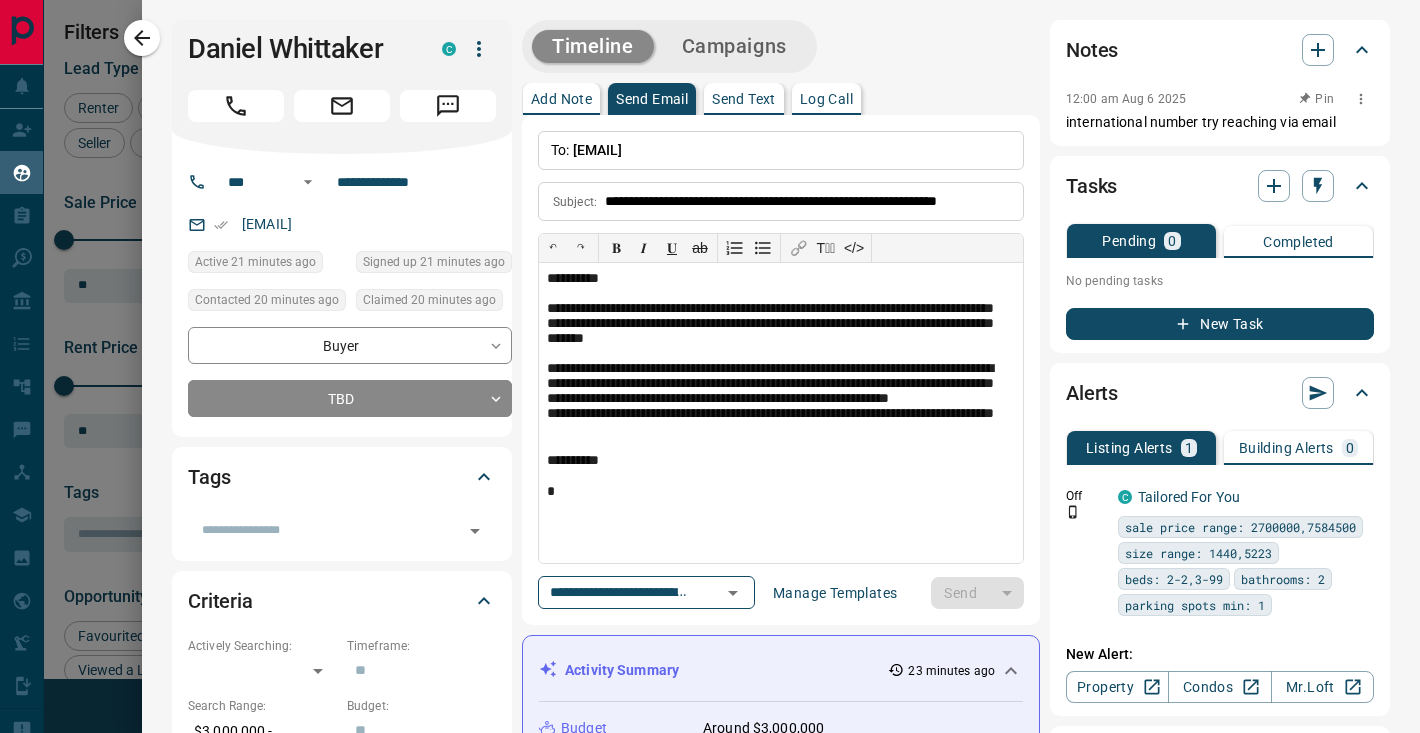 type 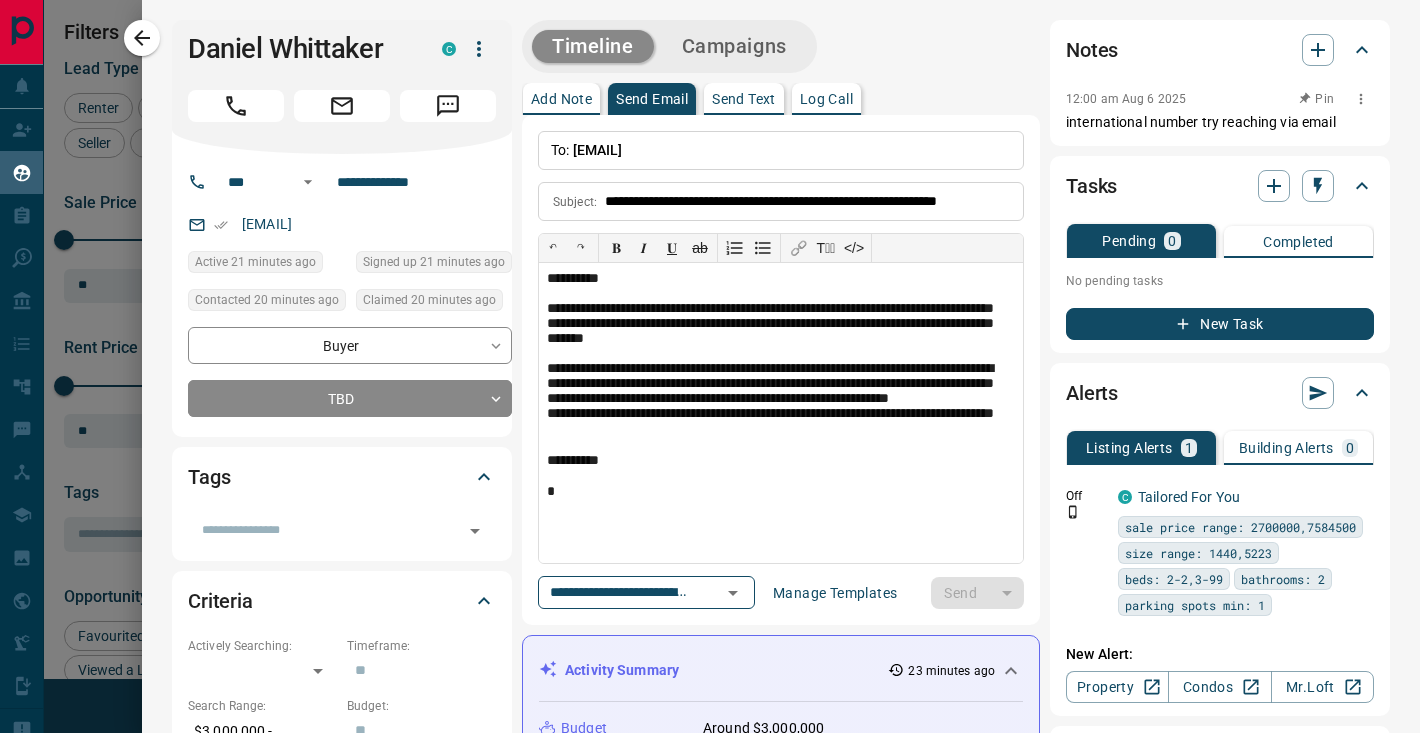type 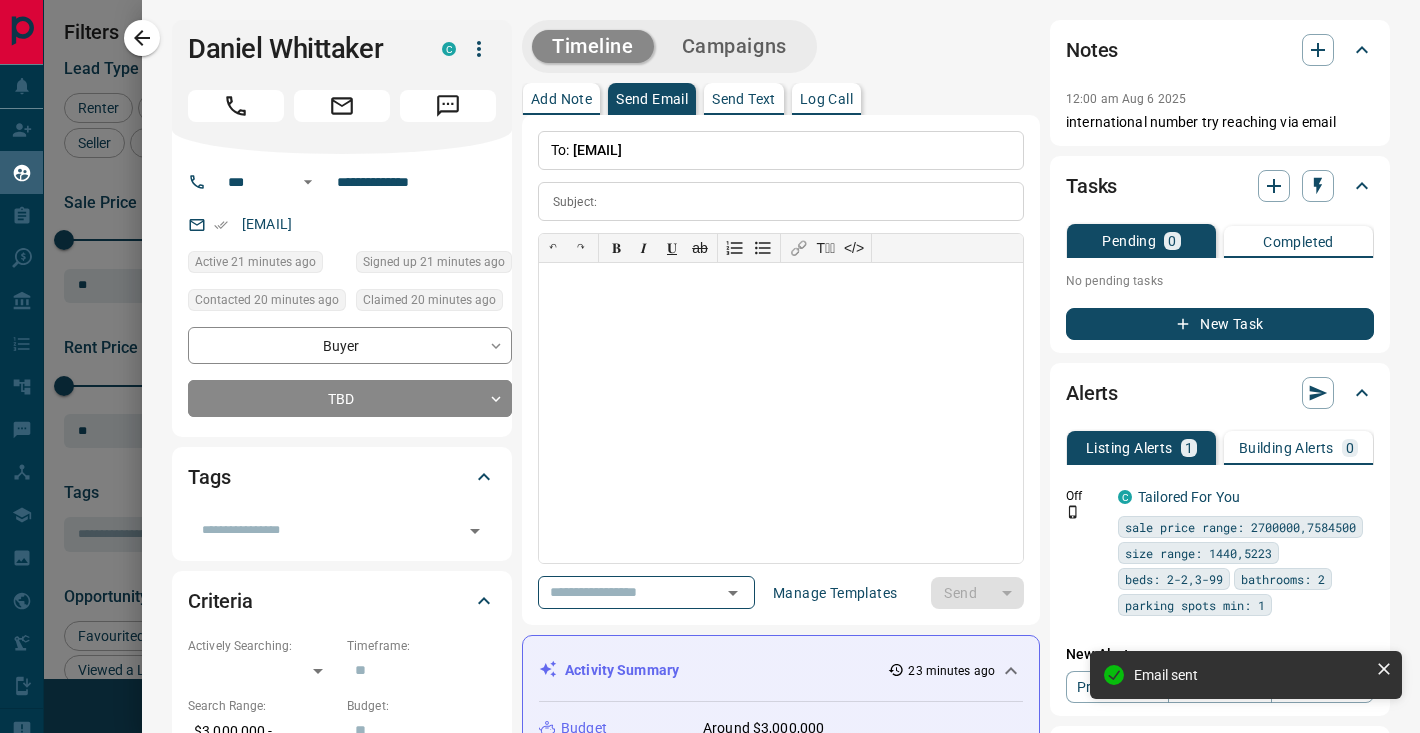 click on "Add Note" at bounding box center (561, 99) 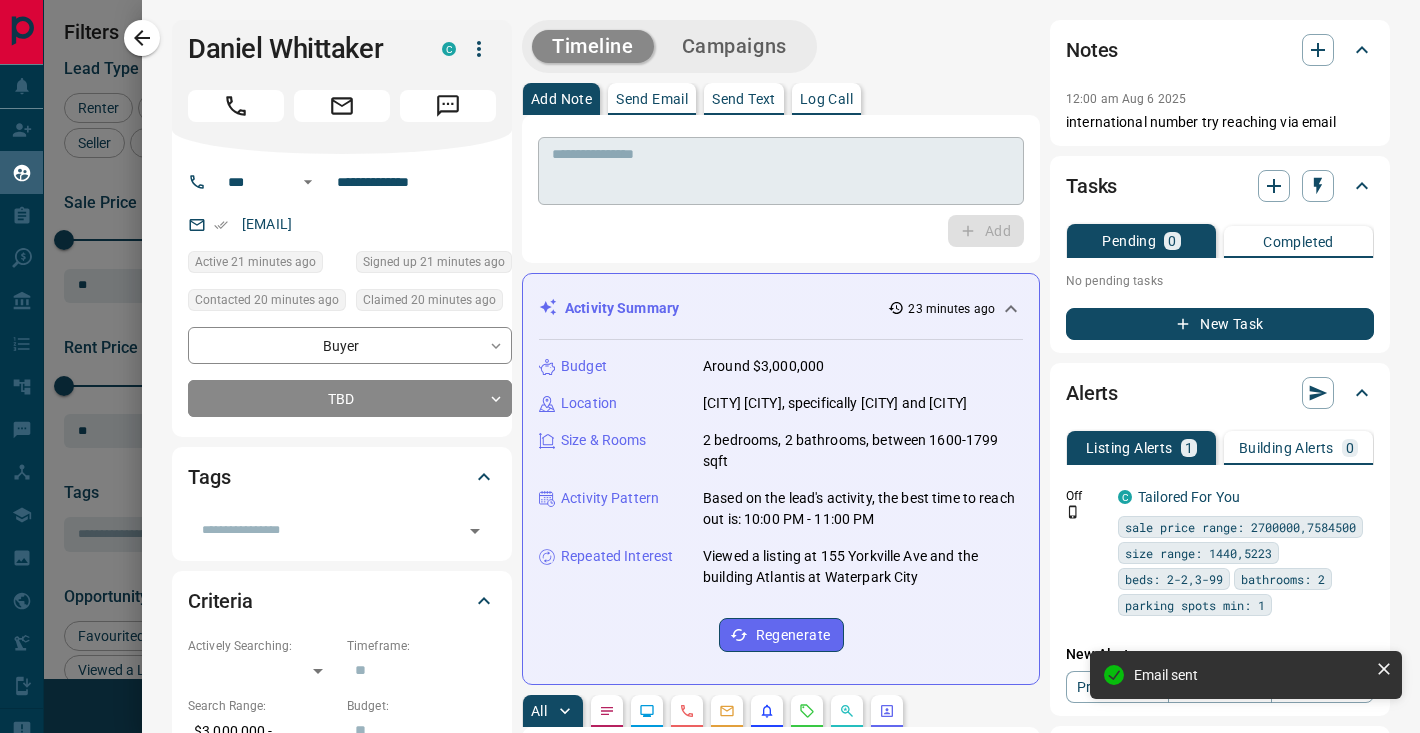 click at bounding box center [781, 171] 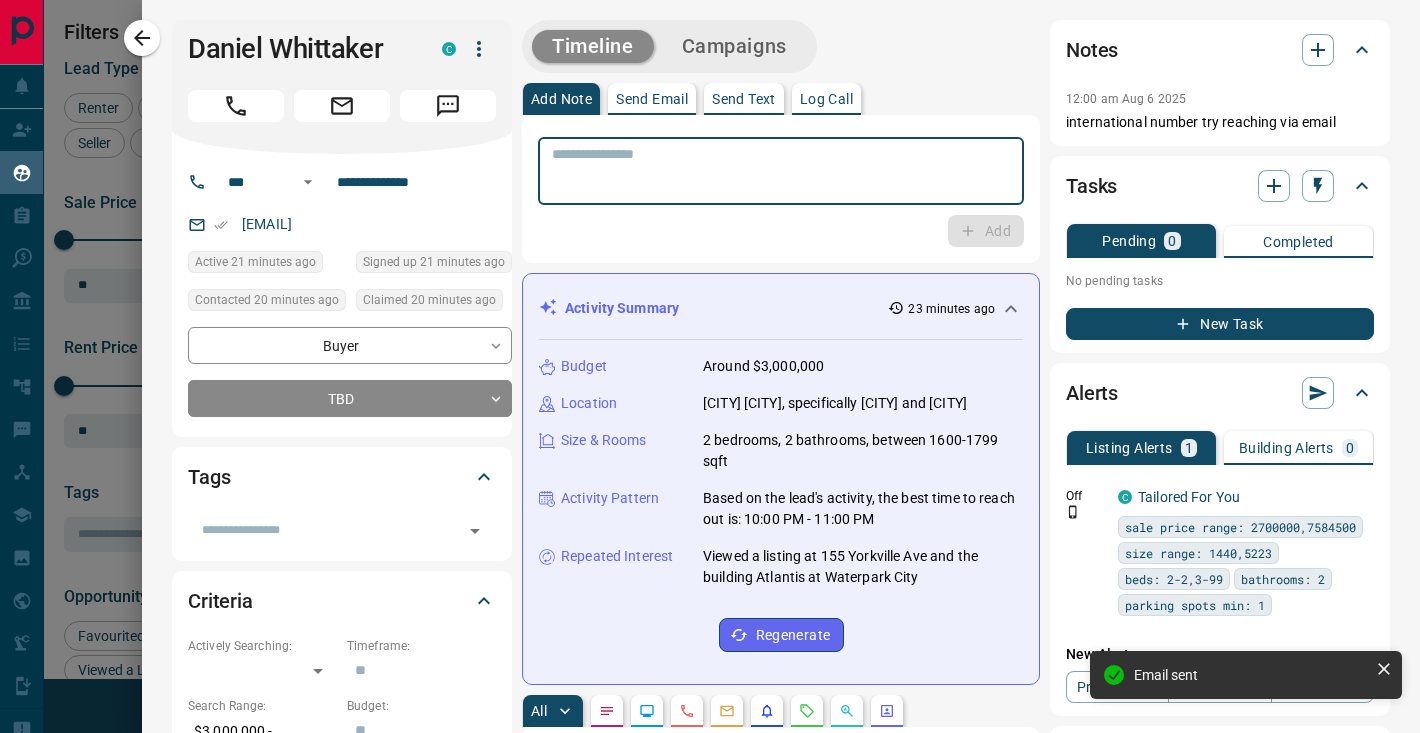 type on "*" 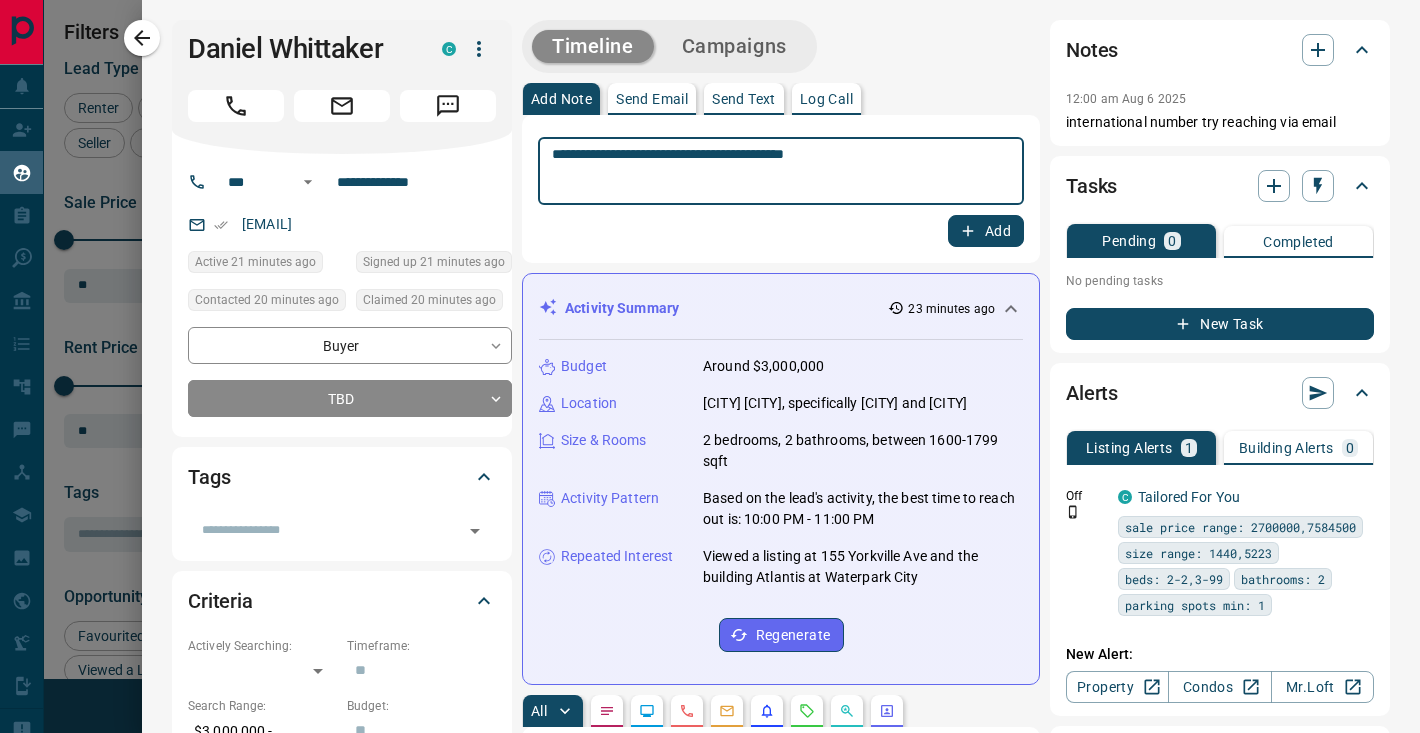 type on "**********" 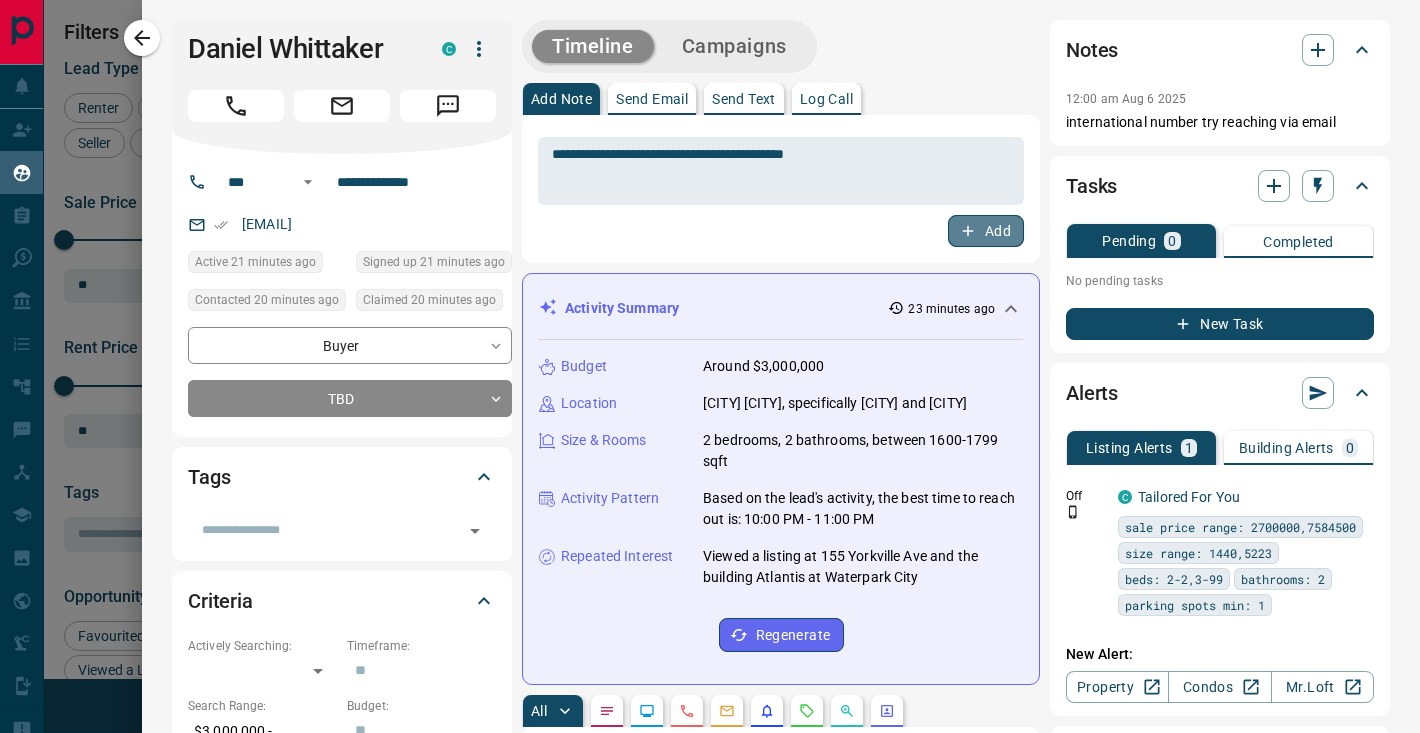click on "Add" at bounding box center (986, 231) 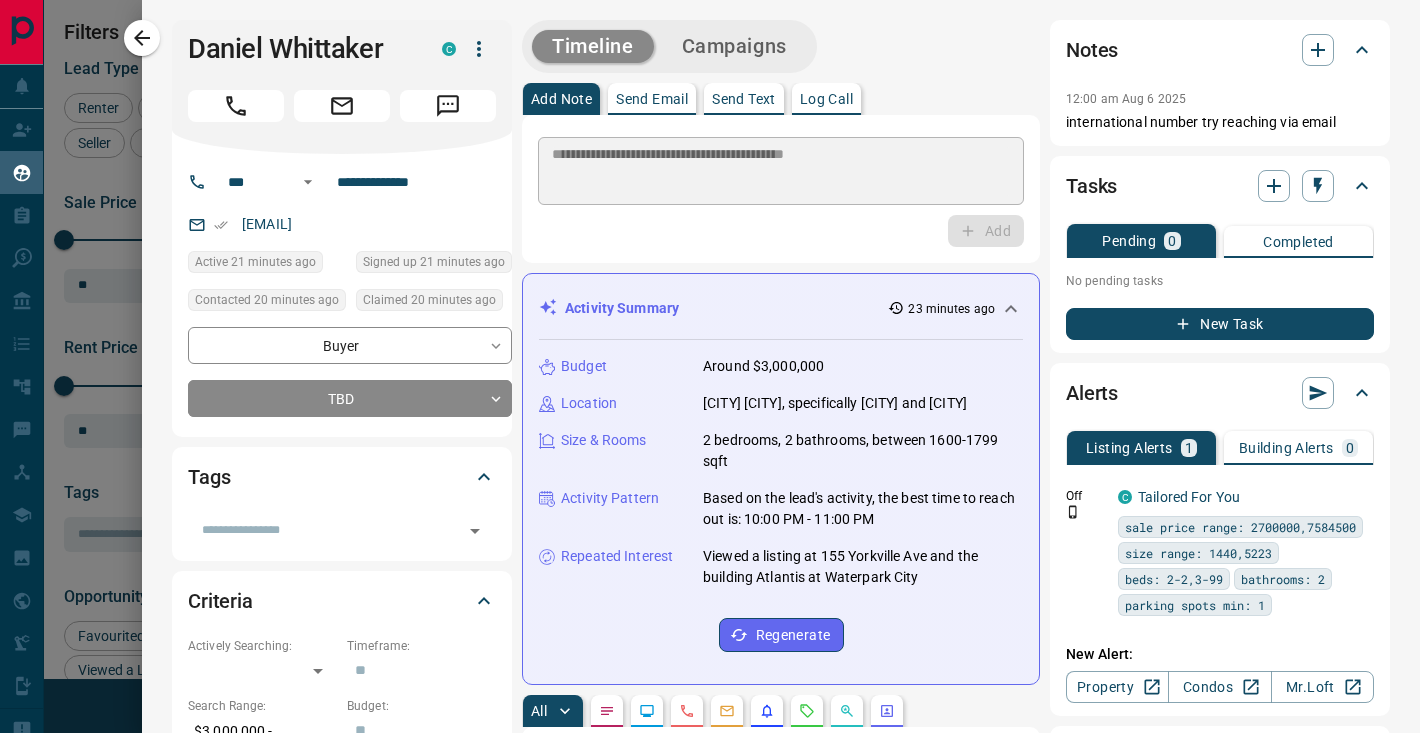 type 